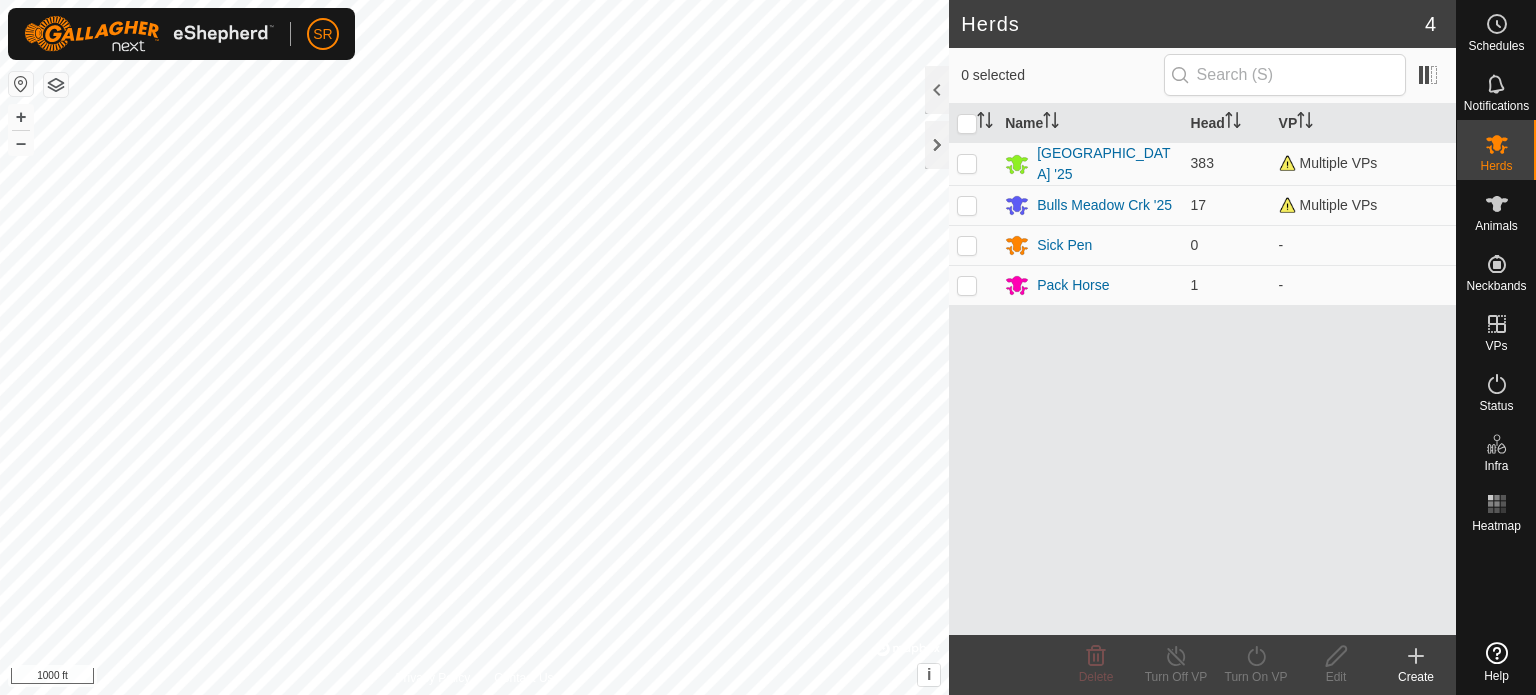scroll, scrollTop: 0, scrollLeft: 0, axis: both 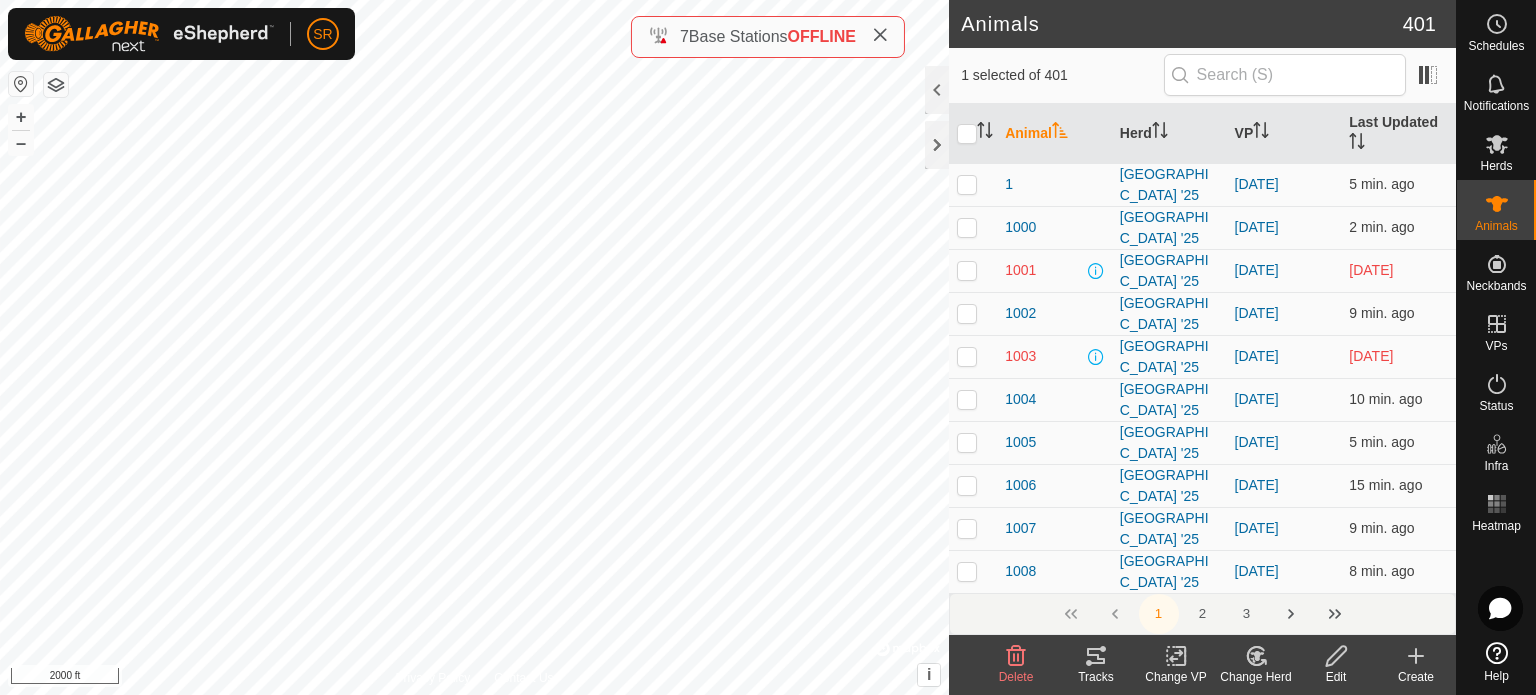 click on "Tracks" 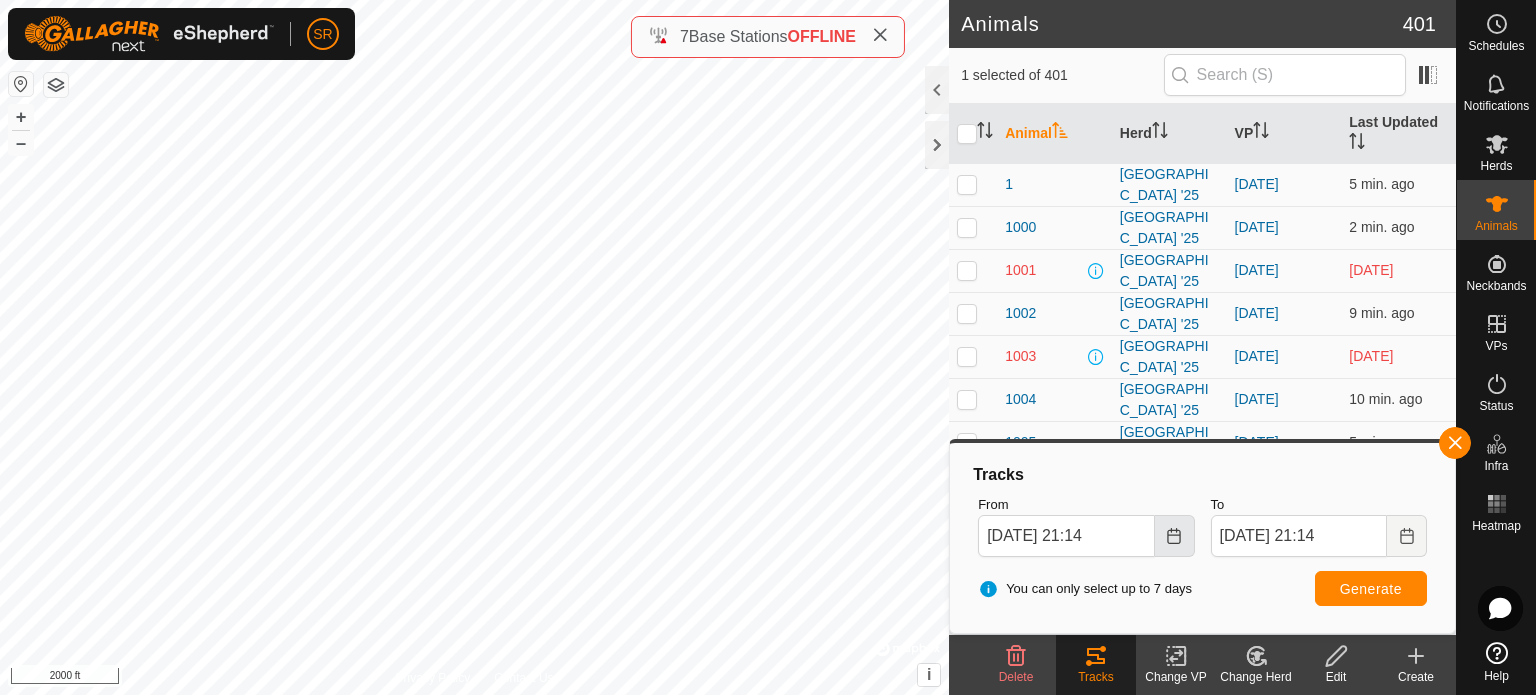 click 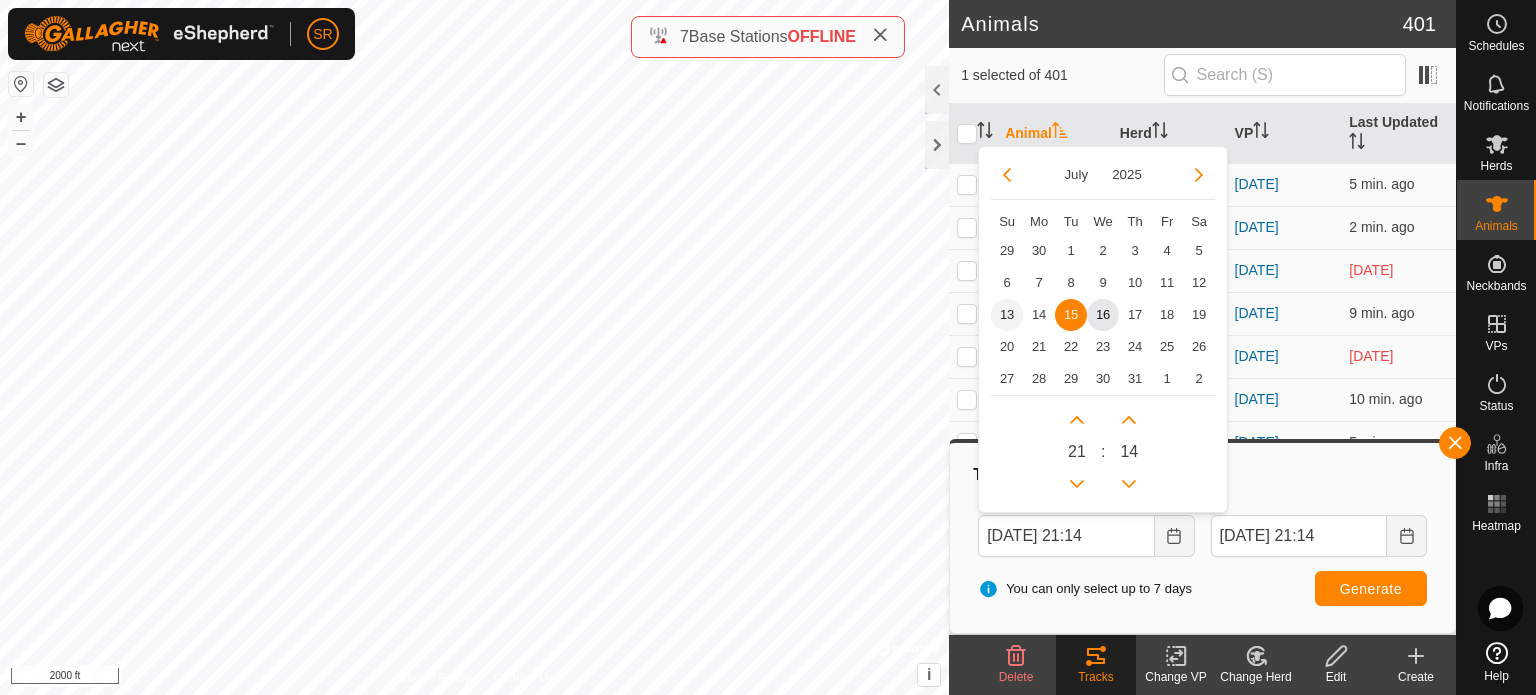 click on "13" at bounding box center (1007, 315) 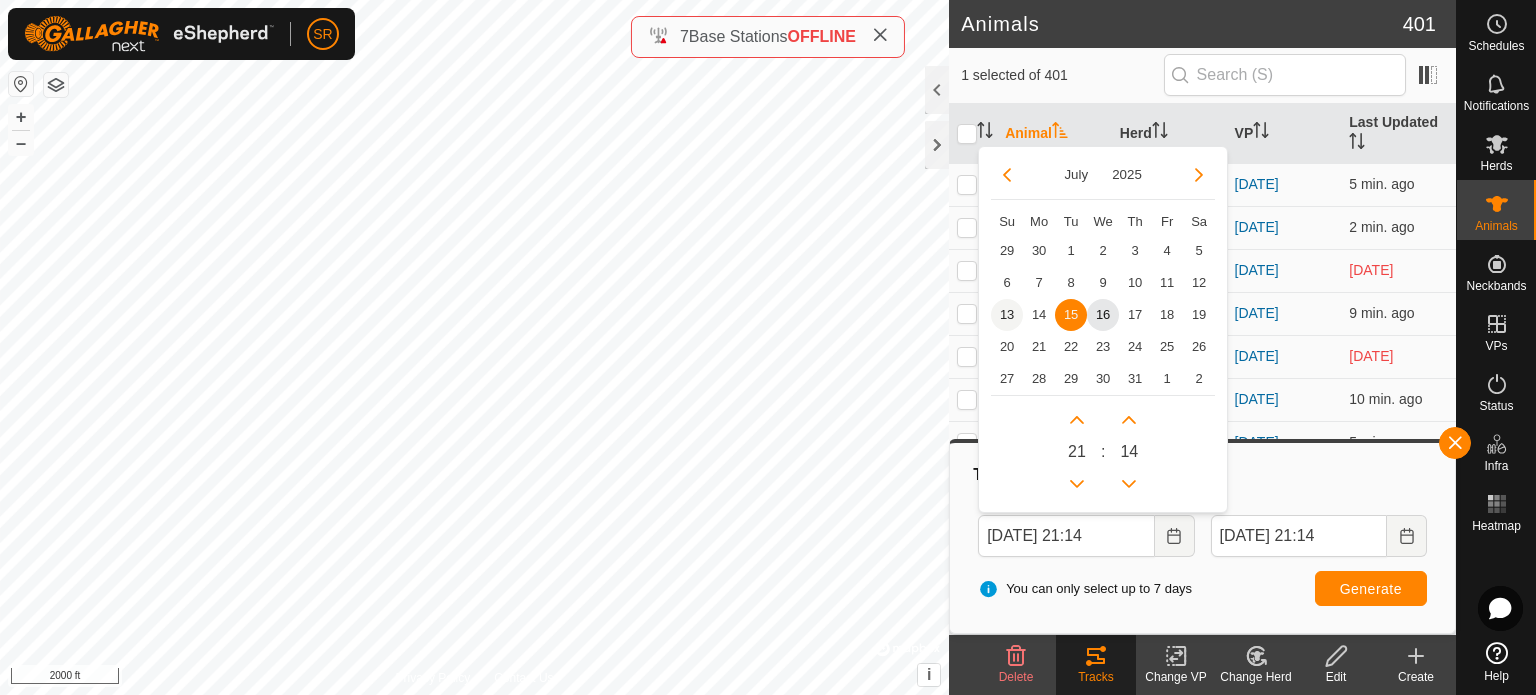 type on "[DATE] 21:14" 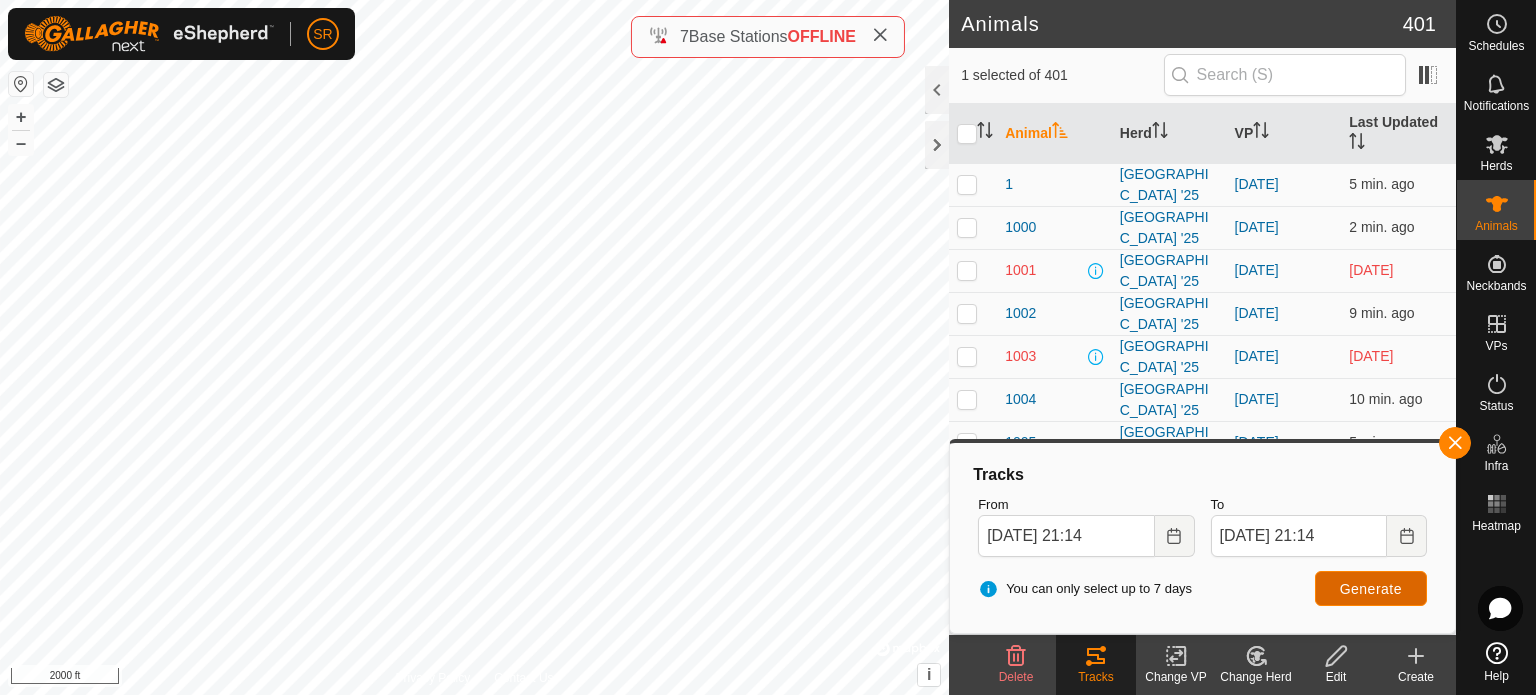 click on "Generate" at bounding box center (1371, 589) 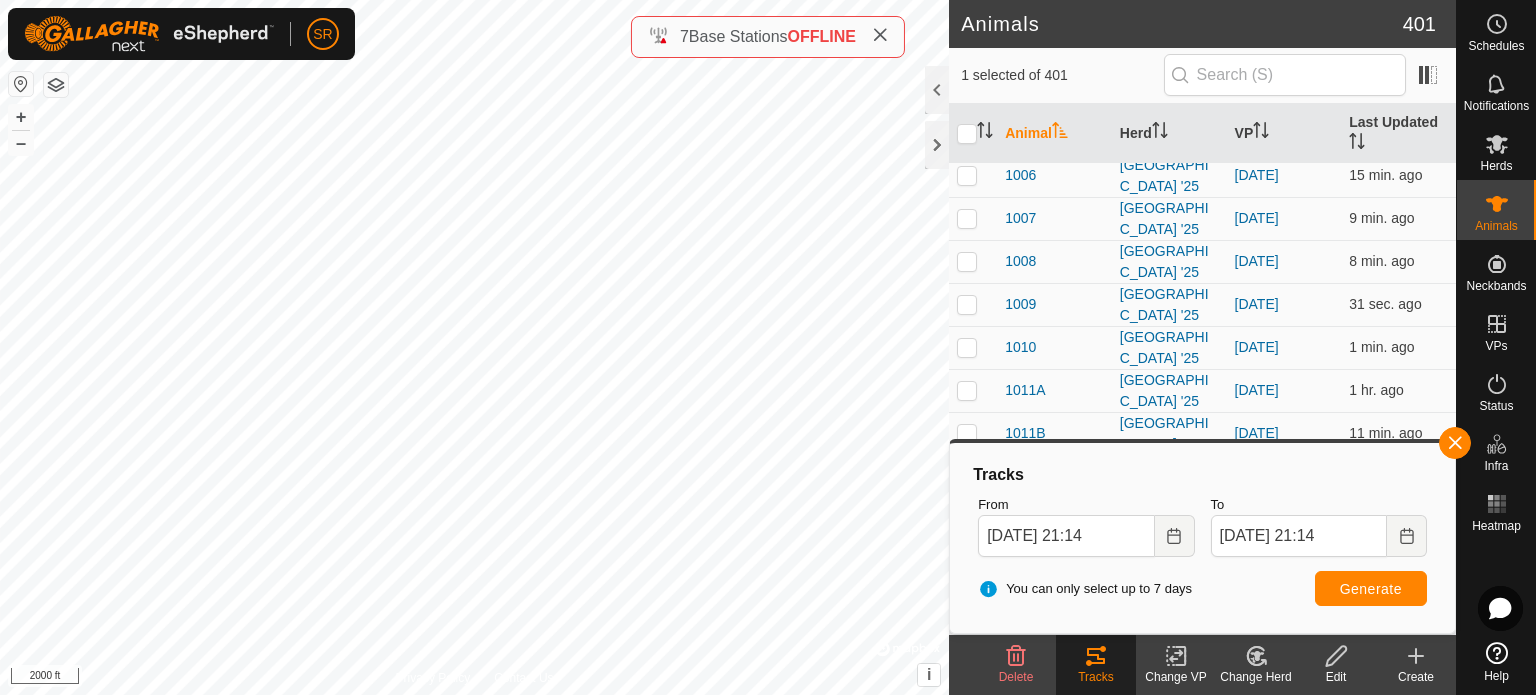 scroll, scrollTop: 320, scrollLeft: 0, axis: vertical 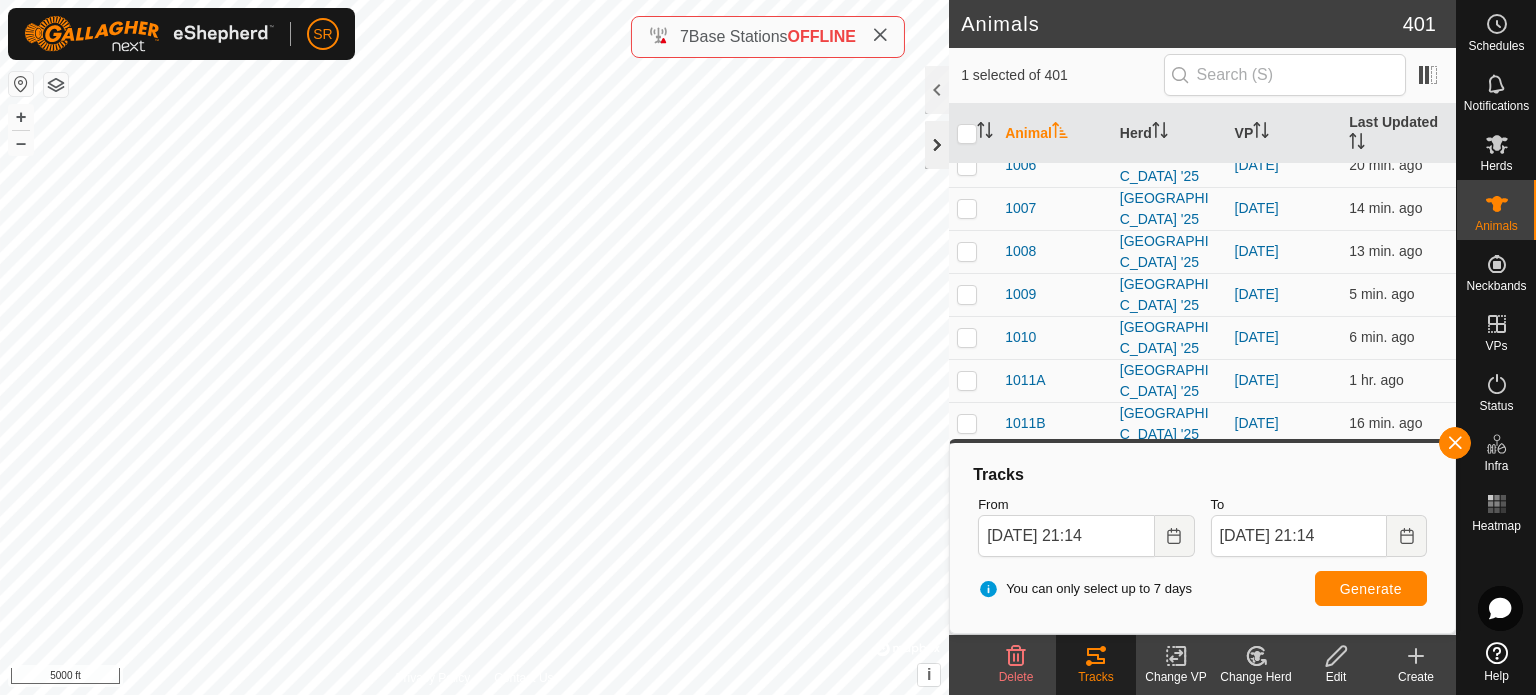 click 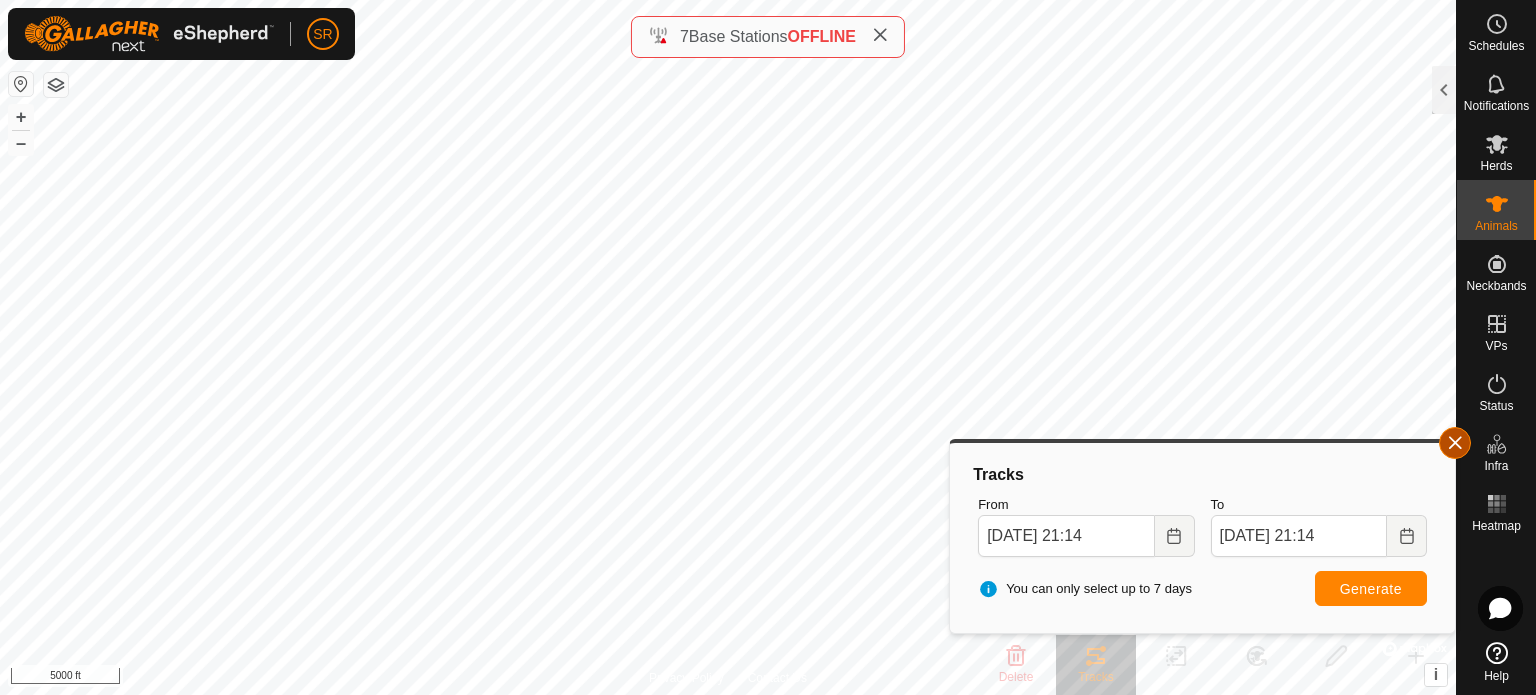 click at bounding box center [1455, 443] 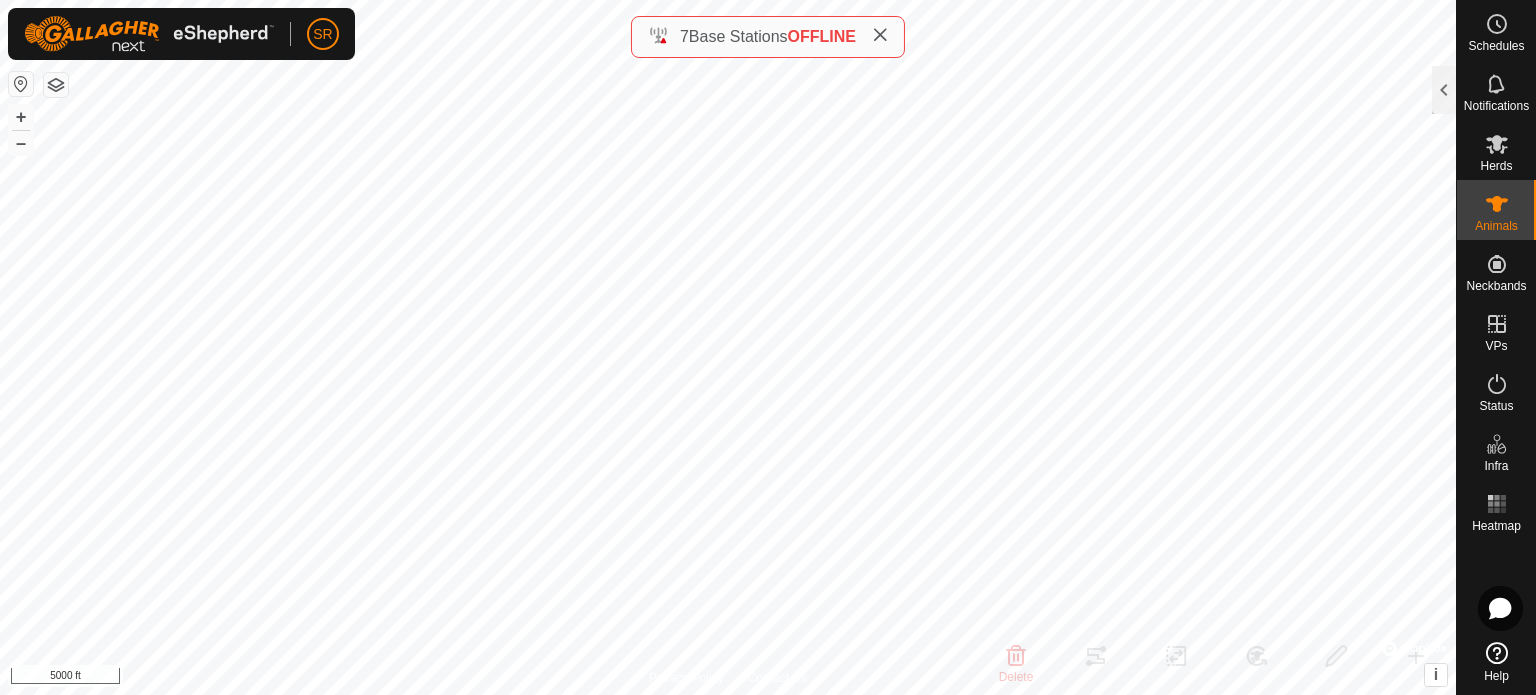 click 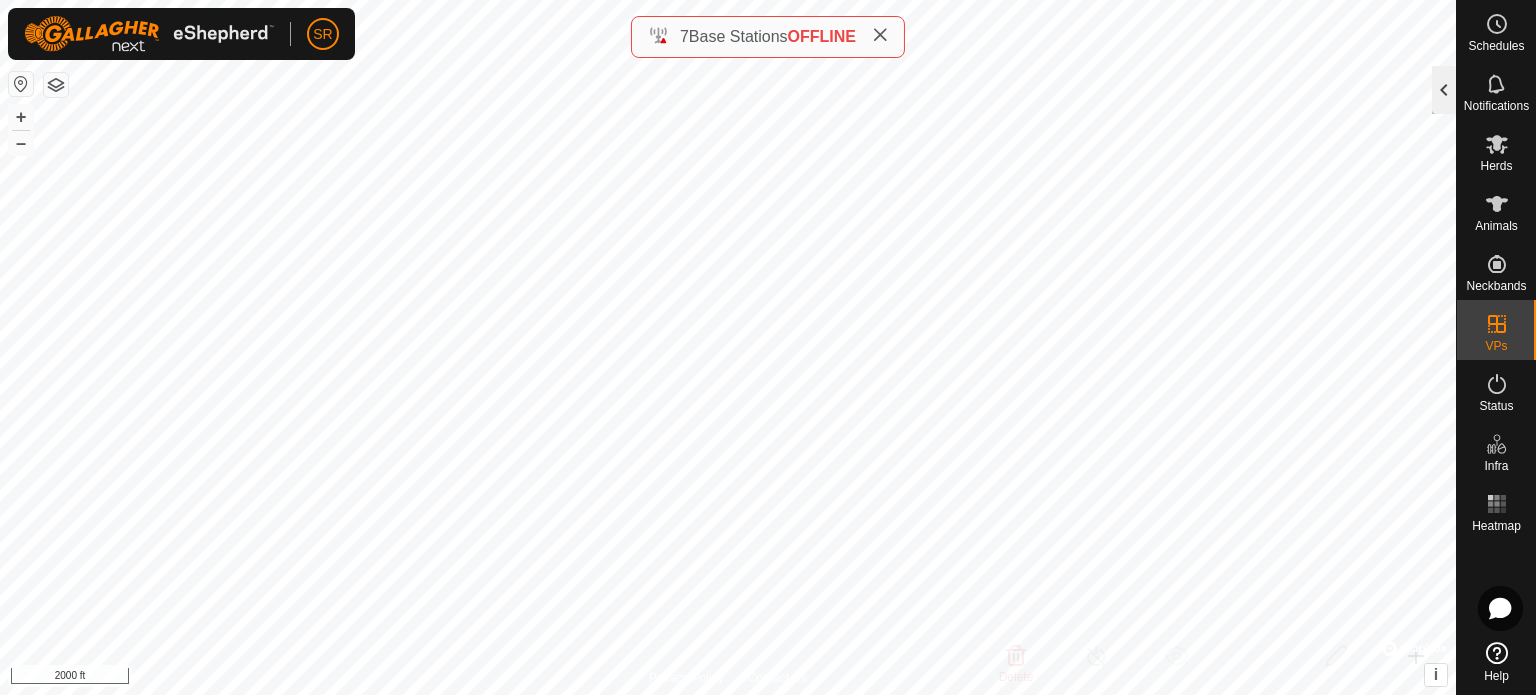 click 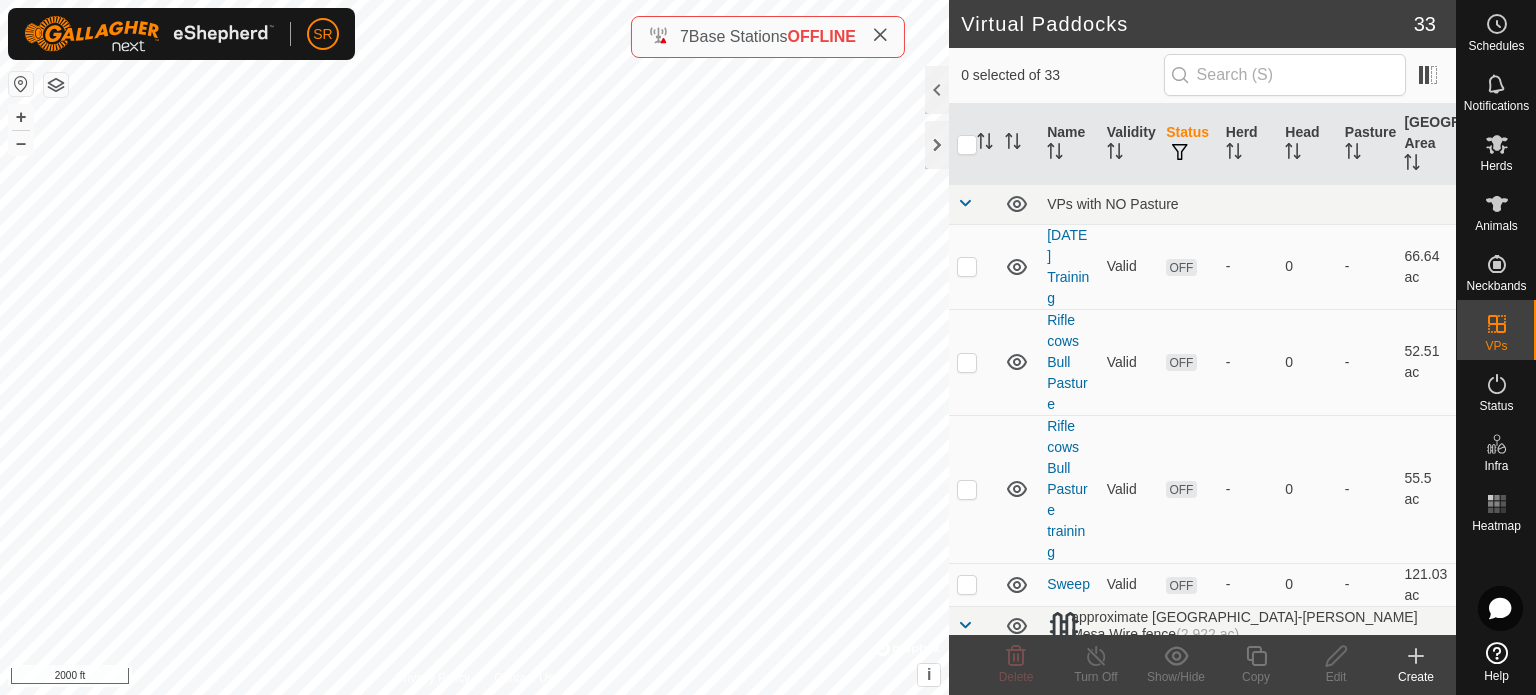 click on "Create" 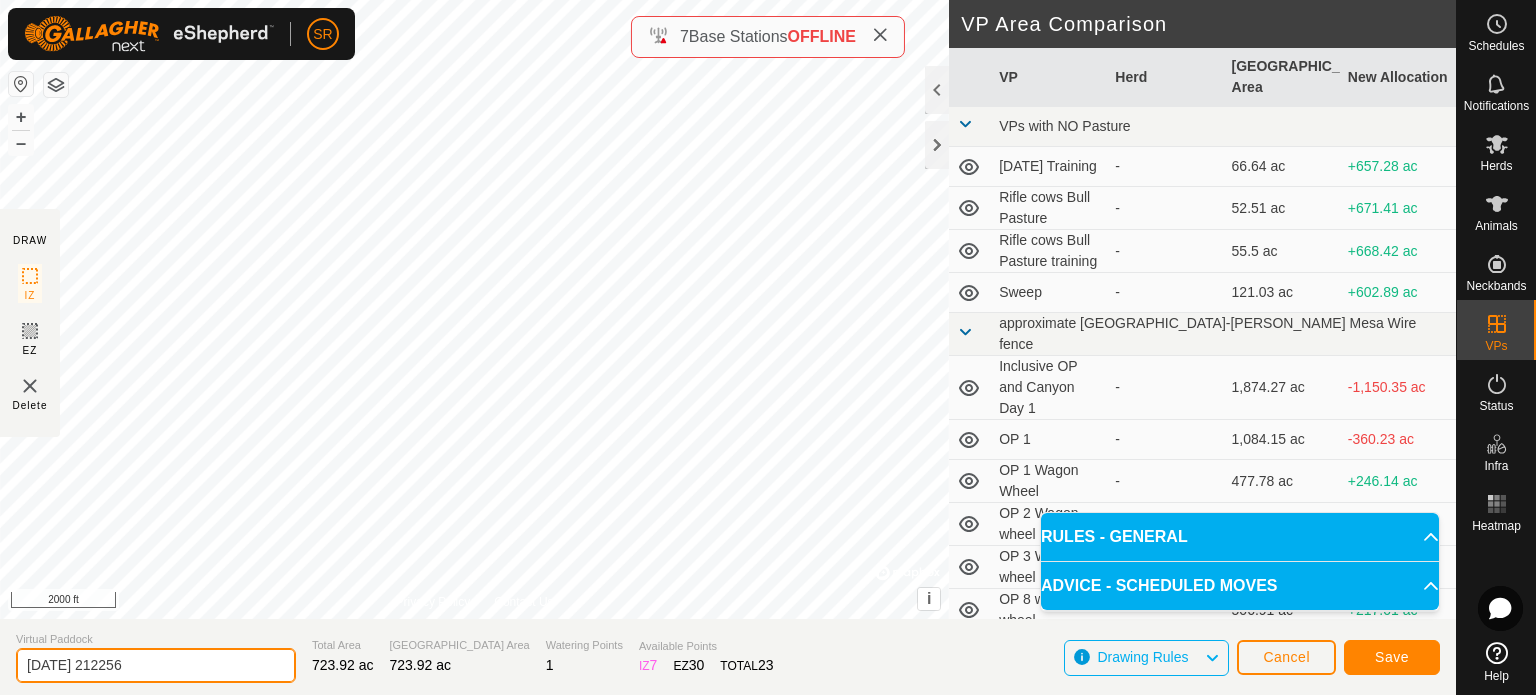 drag, startPoint x: 196, startPoint y: 664, endPoint x: 22, endPoint y: 667, distance: 174.02586 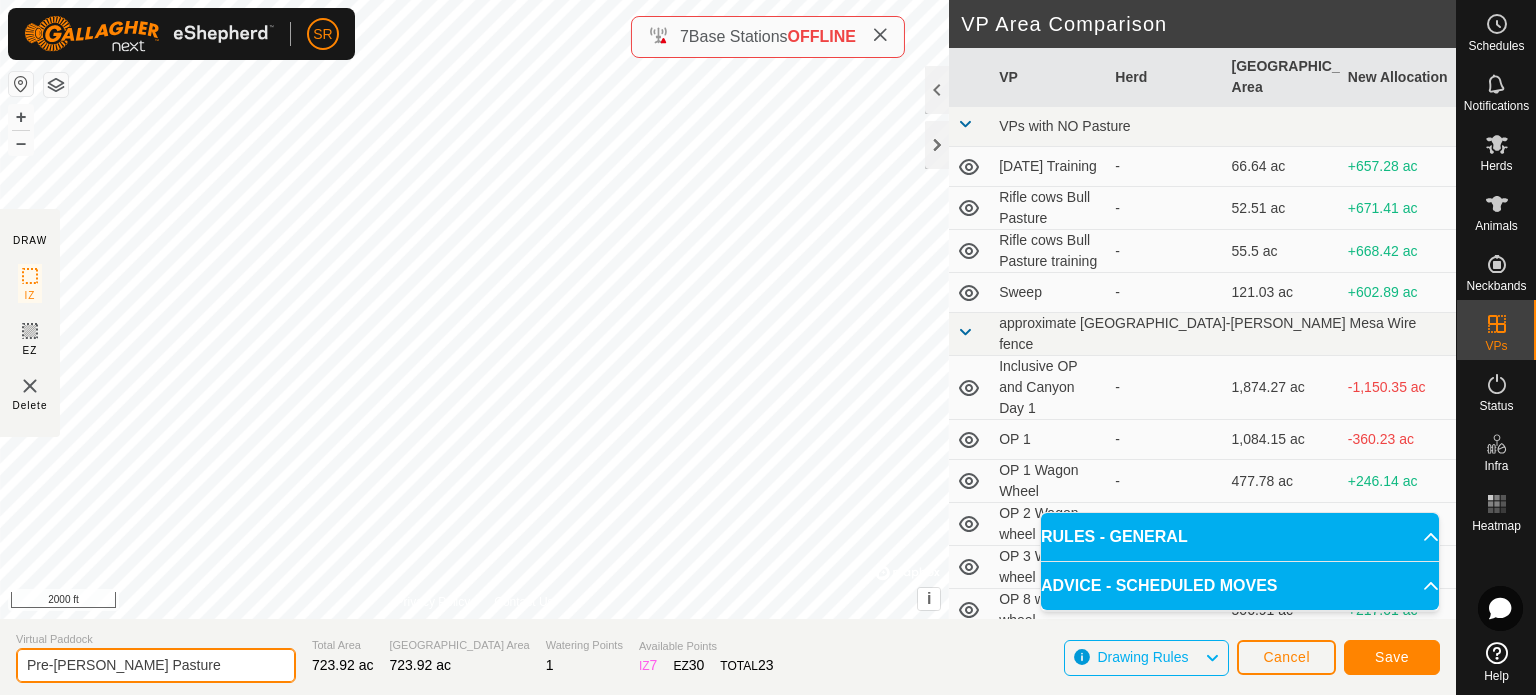 click on "Pre-[PERSON_NAME] Pasture" 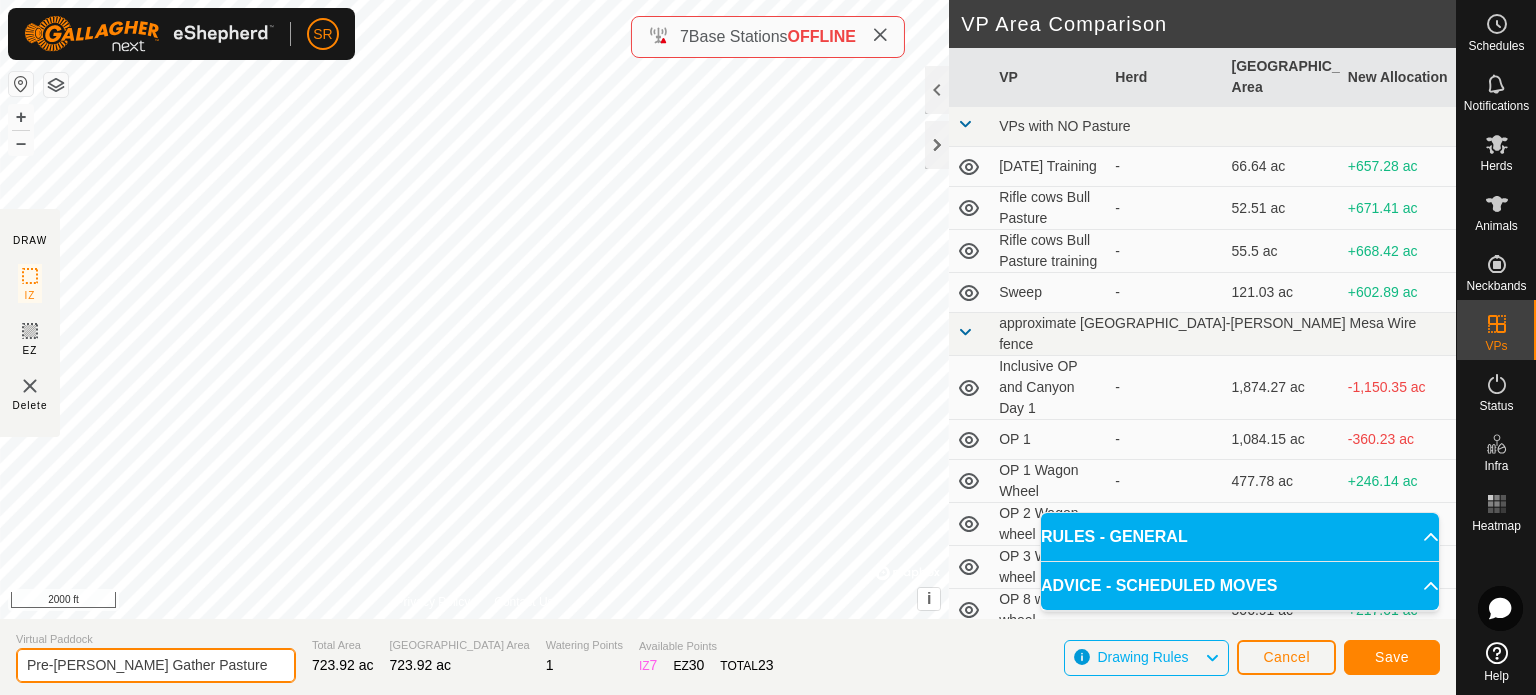 click on "Pre-[PERSON_NAME] Gather Pasture" 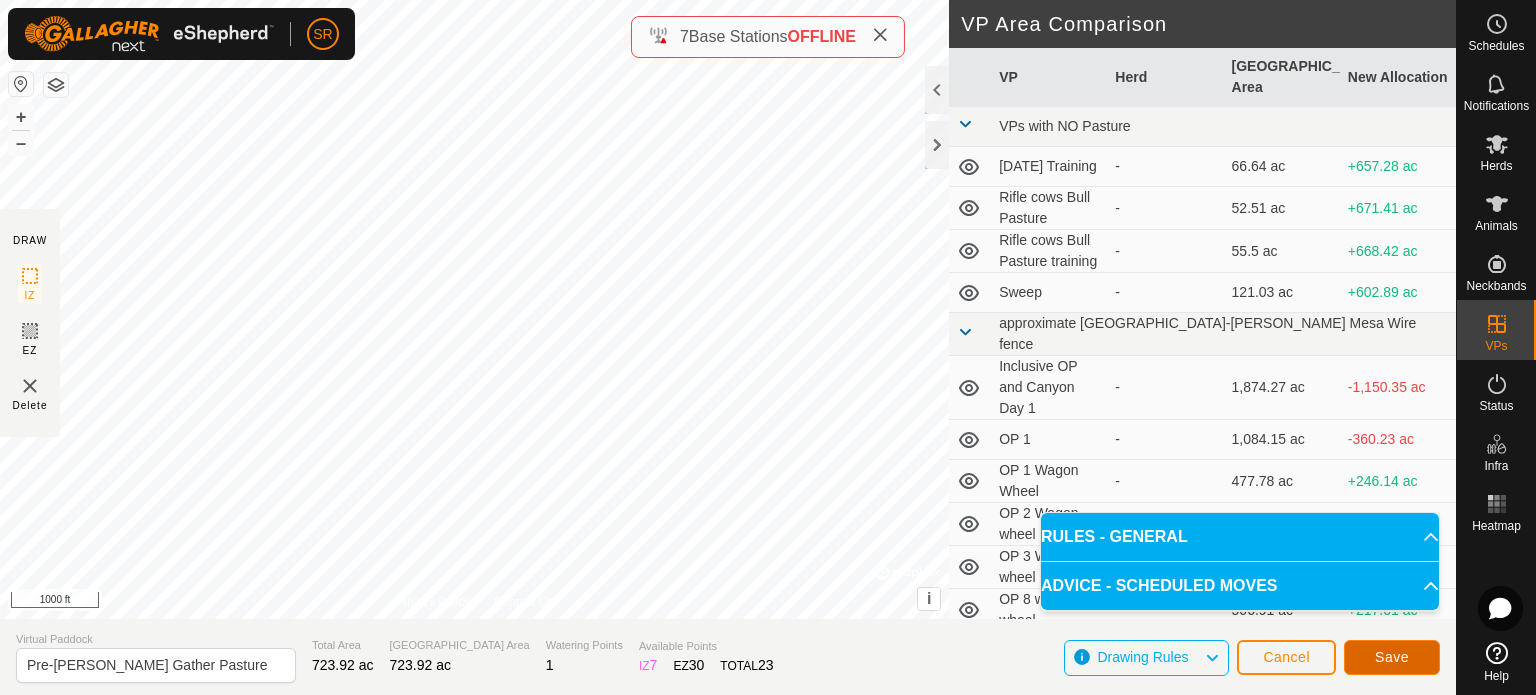 click on "Save" 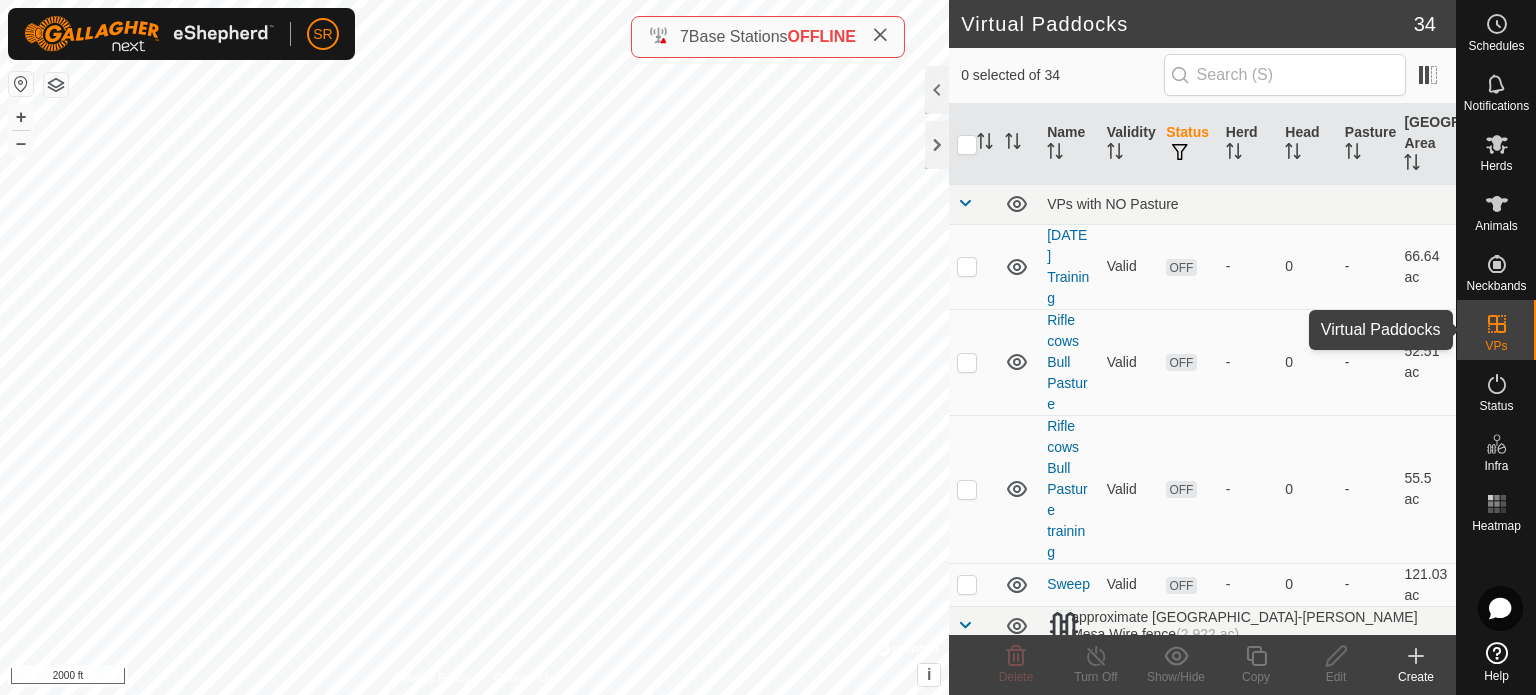 click at bounding box center [1497, 324] 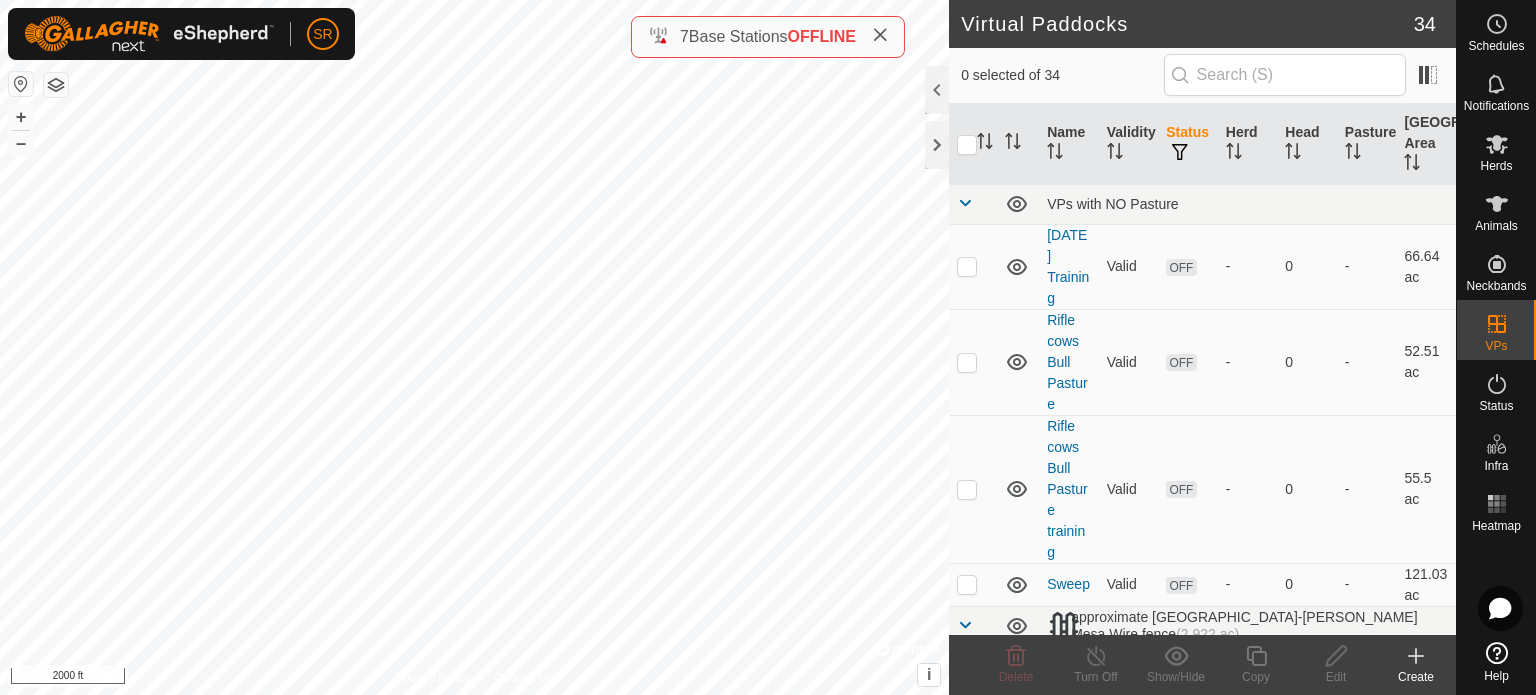 click at bounding box center [1497, 324] 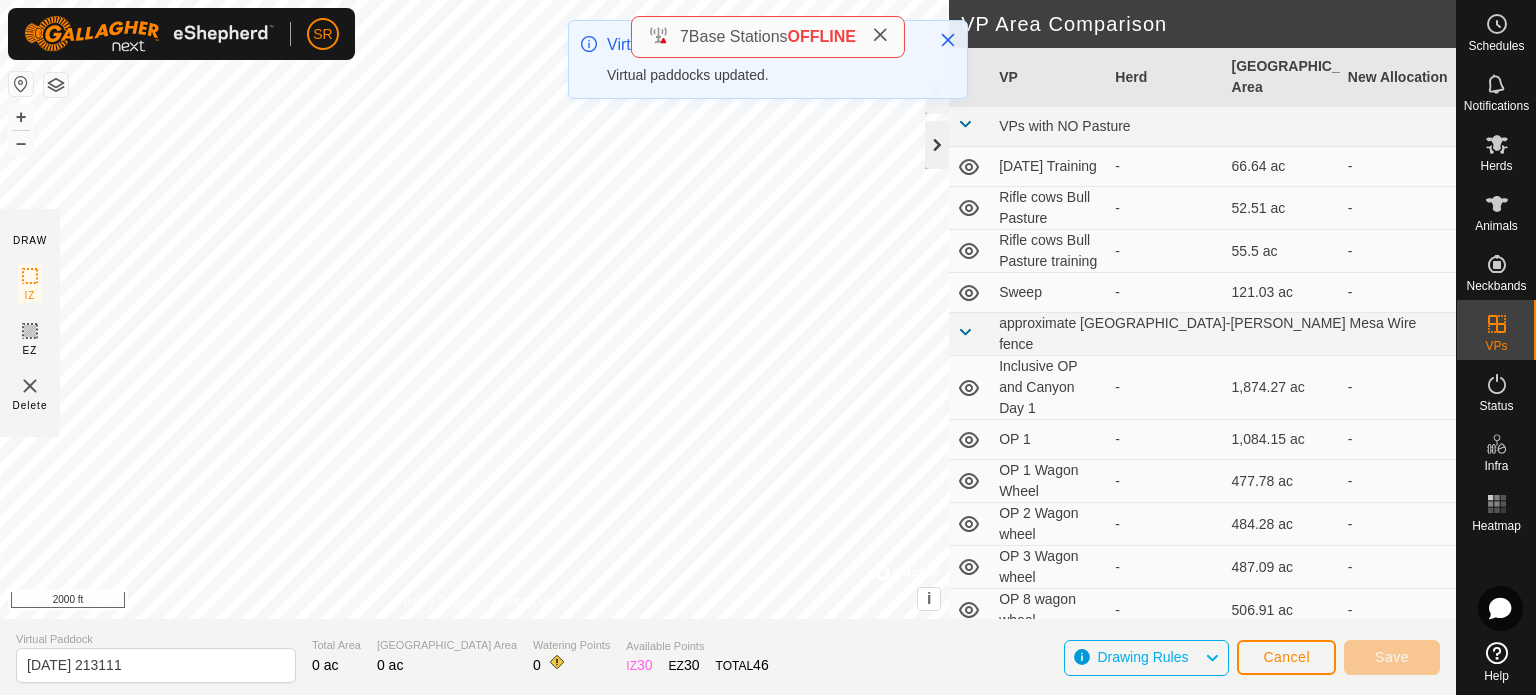 click 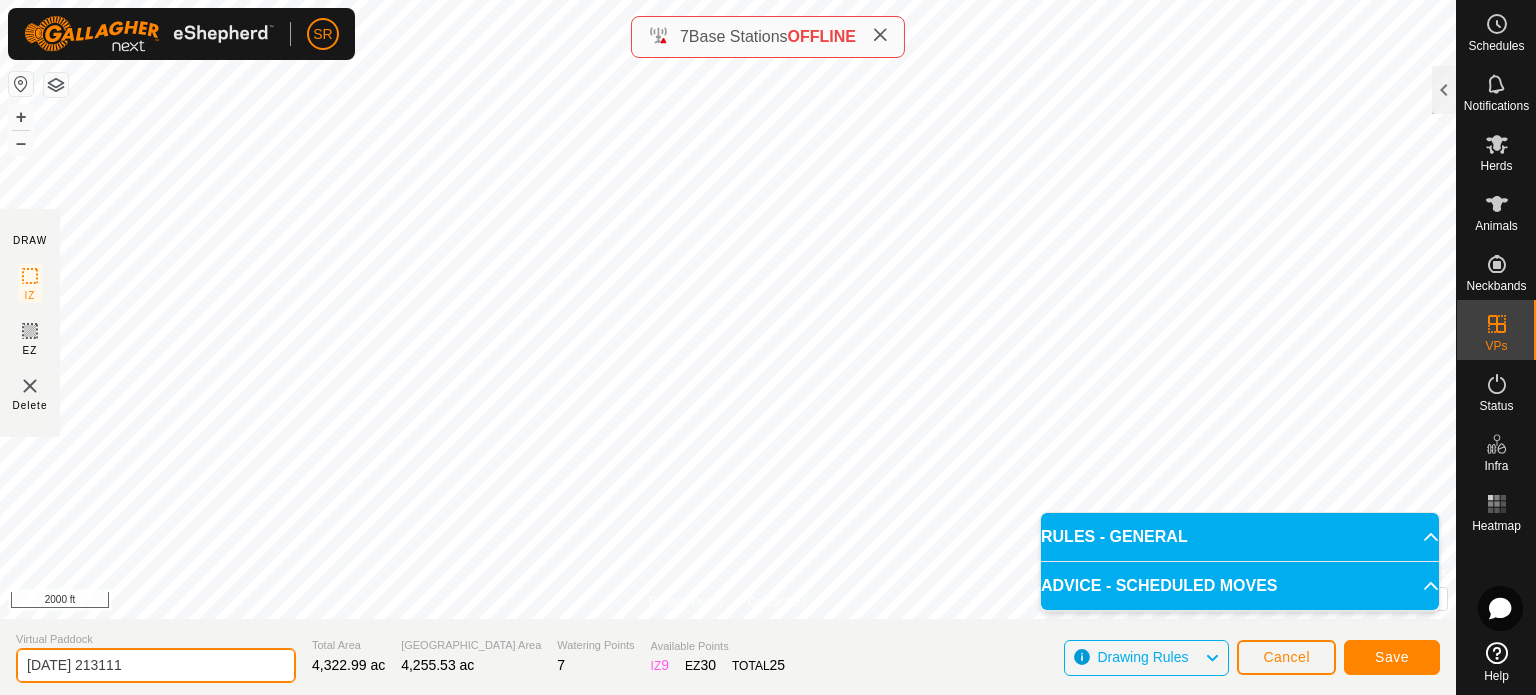 drag, startPoint x: 218, startPoint y: 669, endPoint x: 0, endPoint y: 691, distance: 219.10728 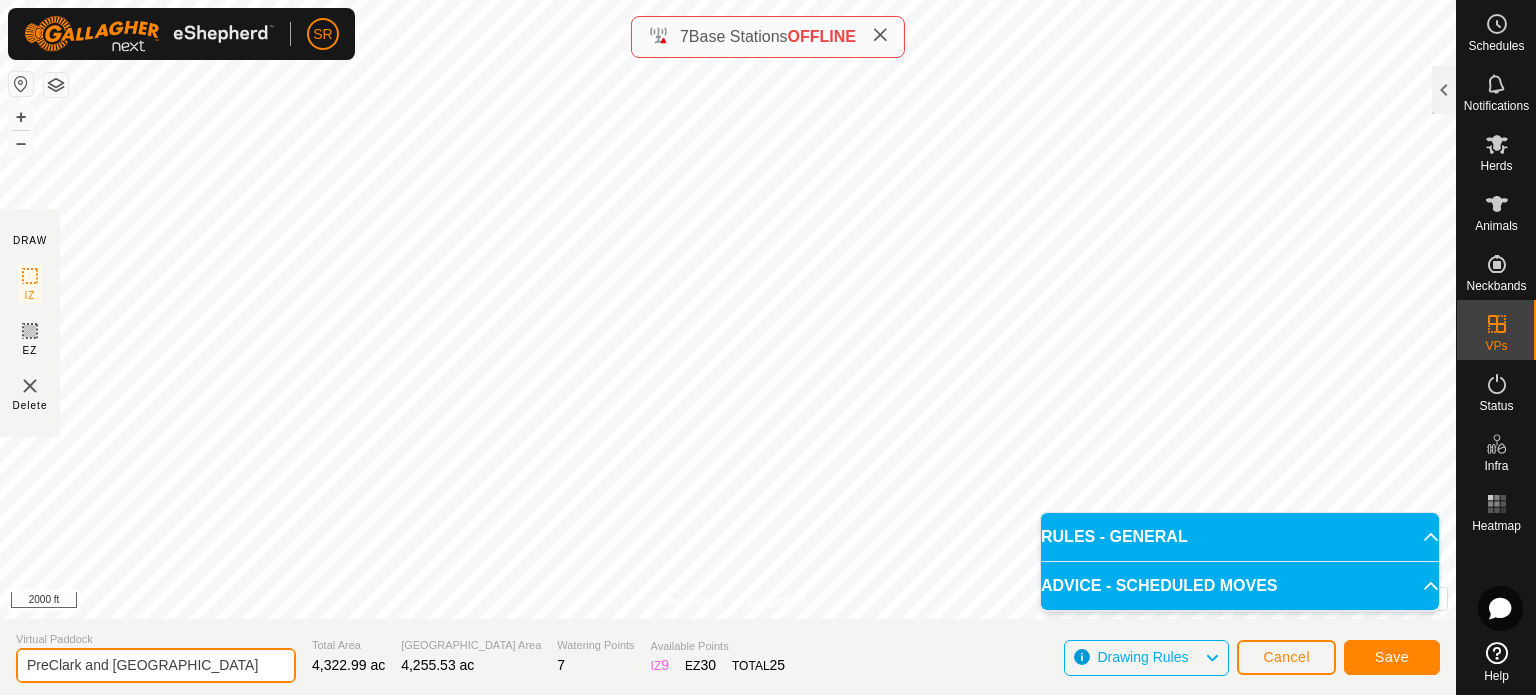 type on "PreClark and [GEOGRAPHIC_DATA]" 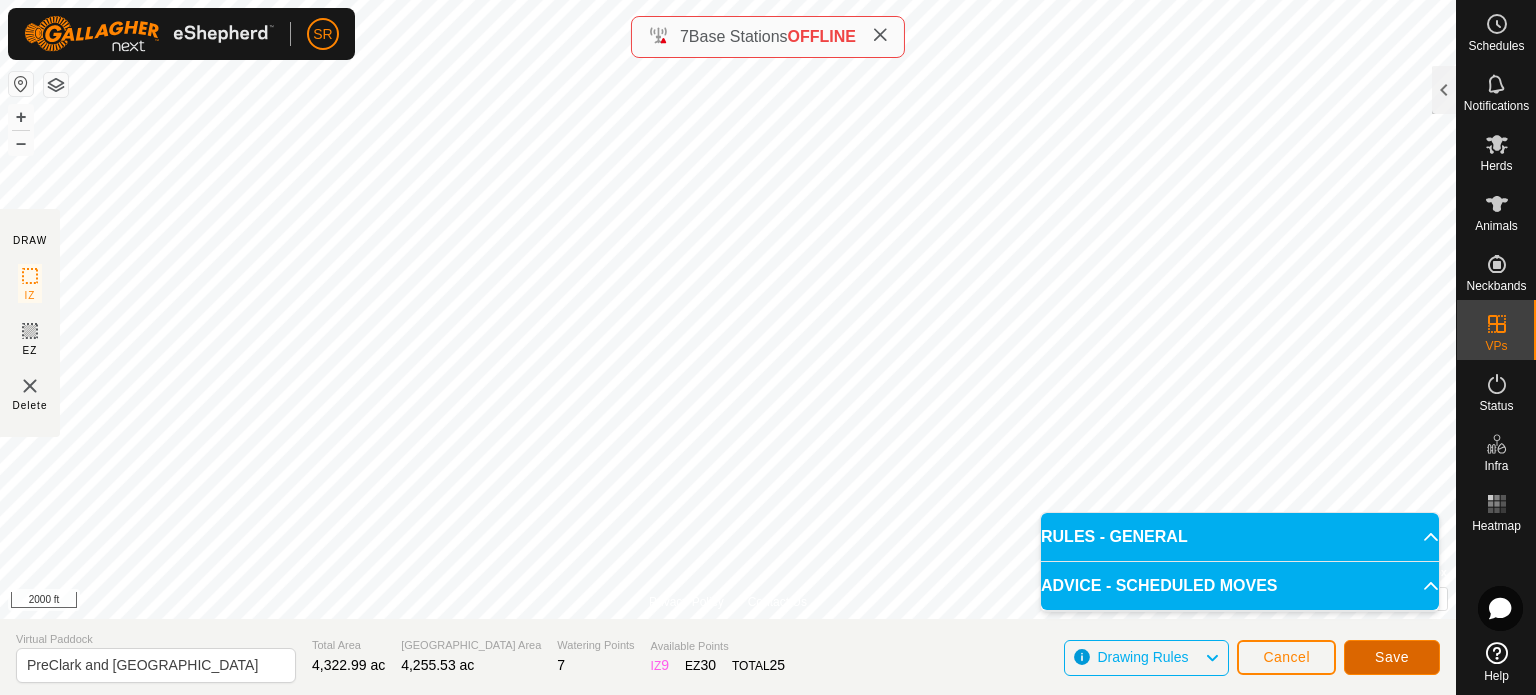 click on "Save" 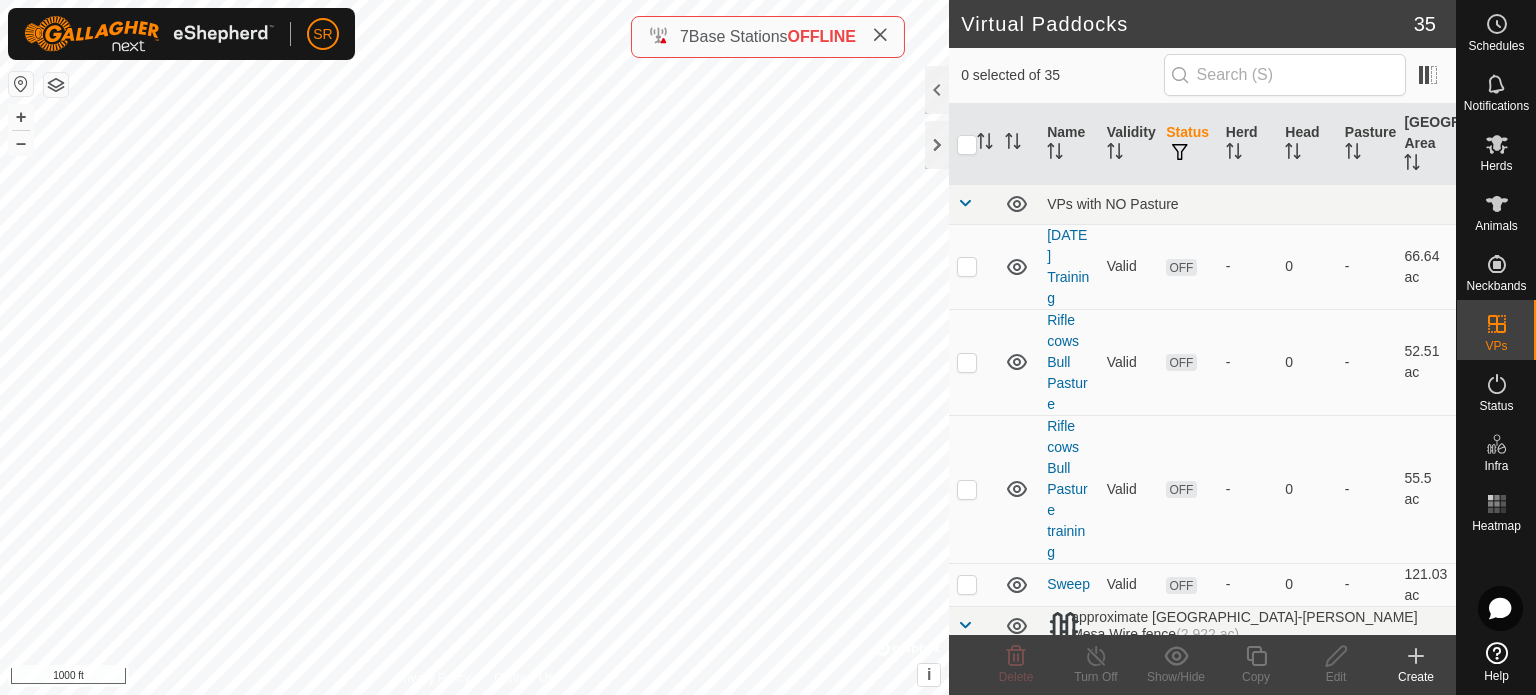 click at bounding box center [965, 203] 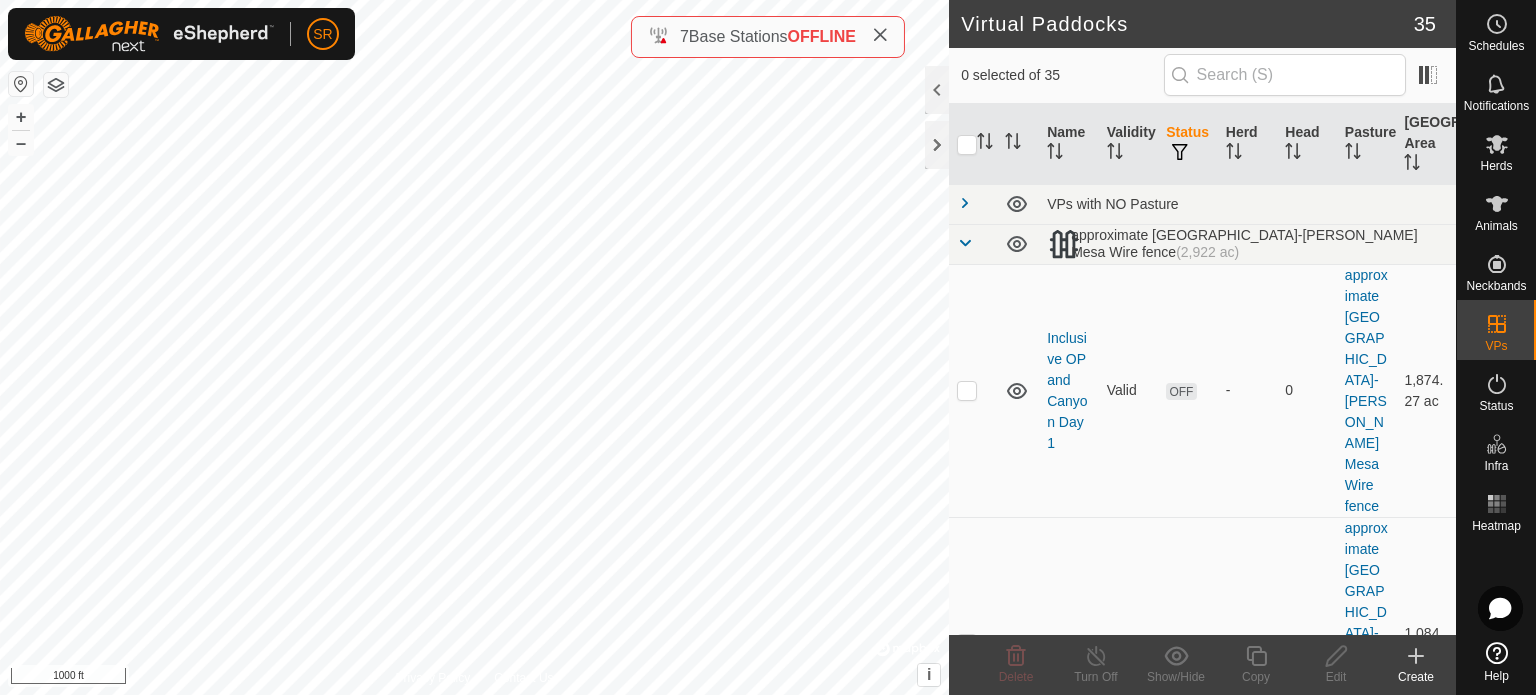click at bounding box center [965, 243] 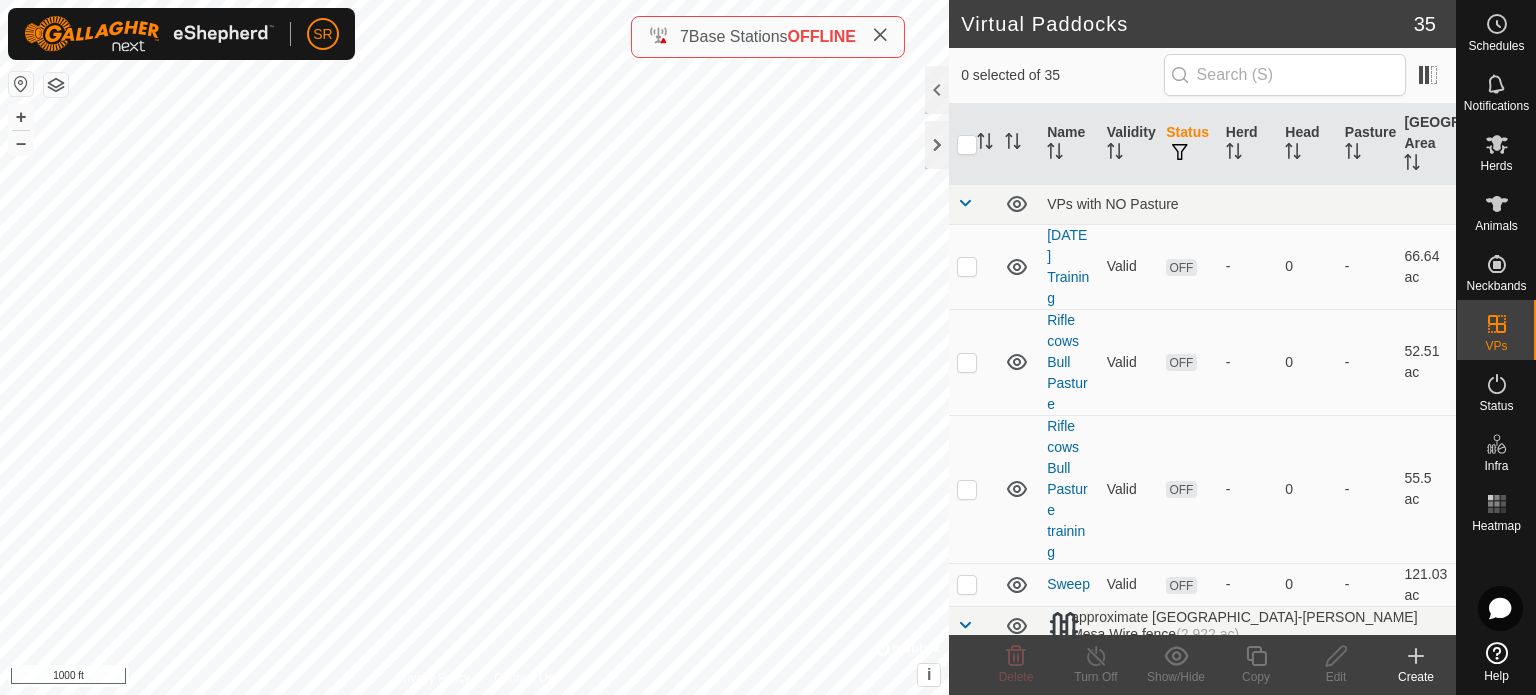 click at bounding box center [965, 203] 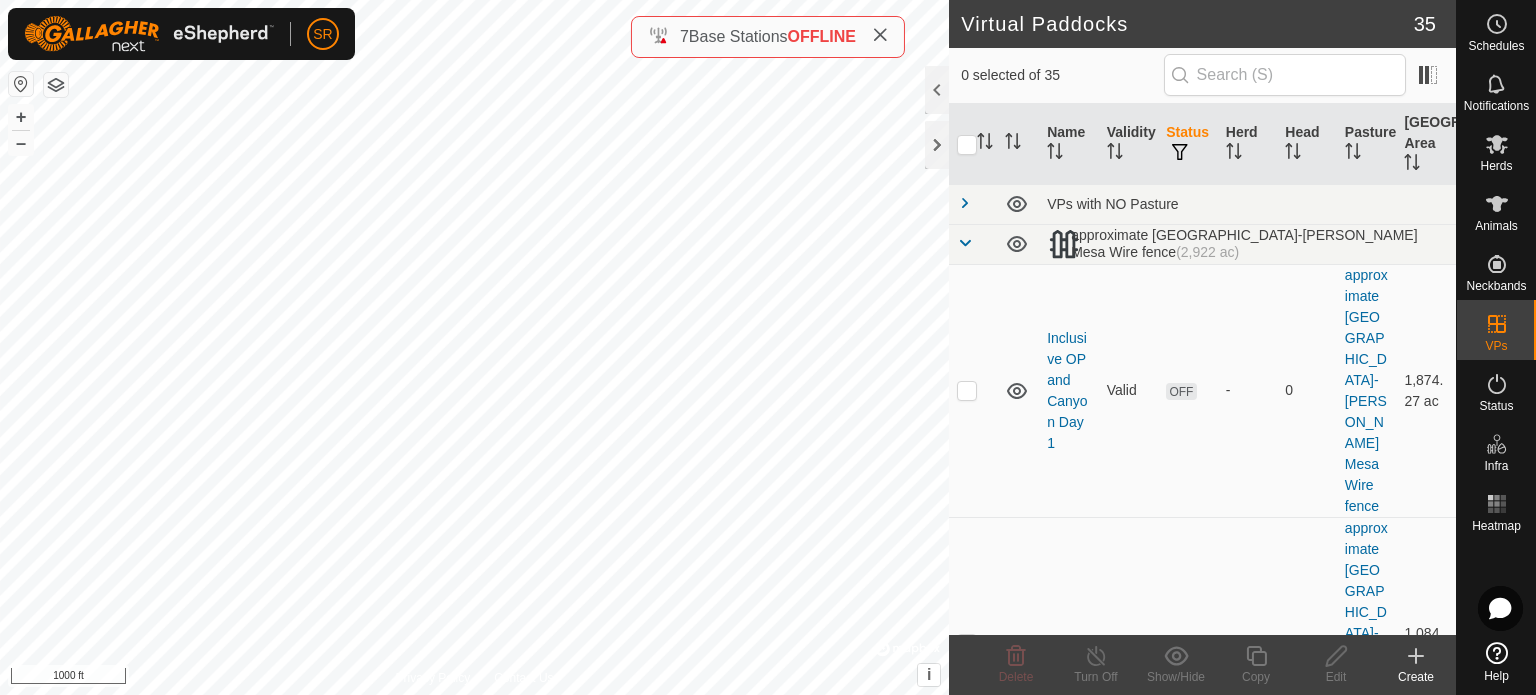 click at bounding box center (965, 243) 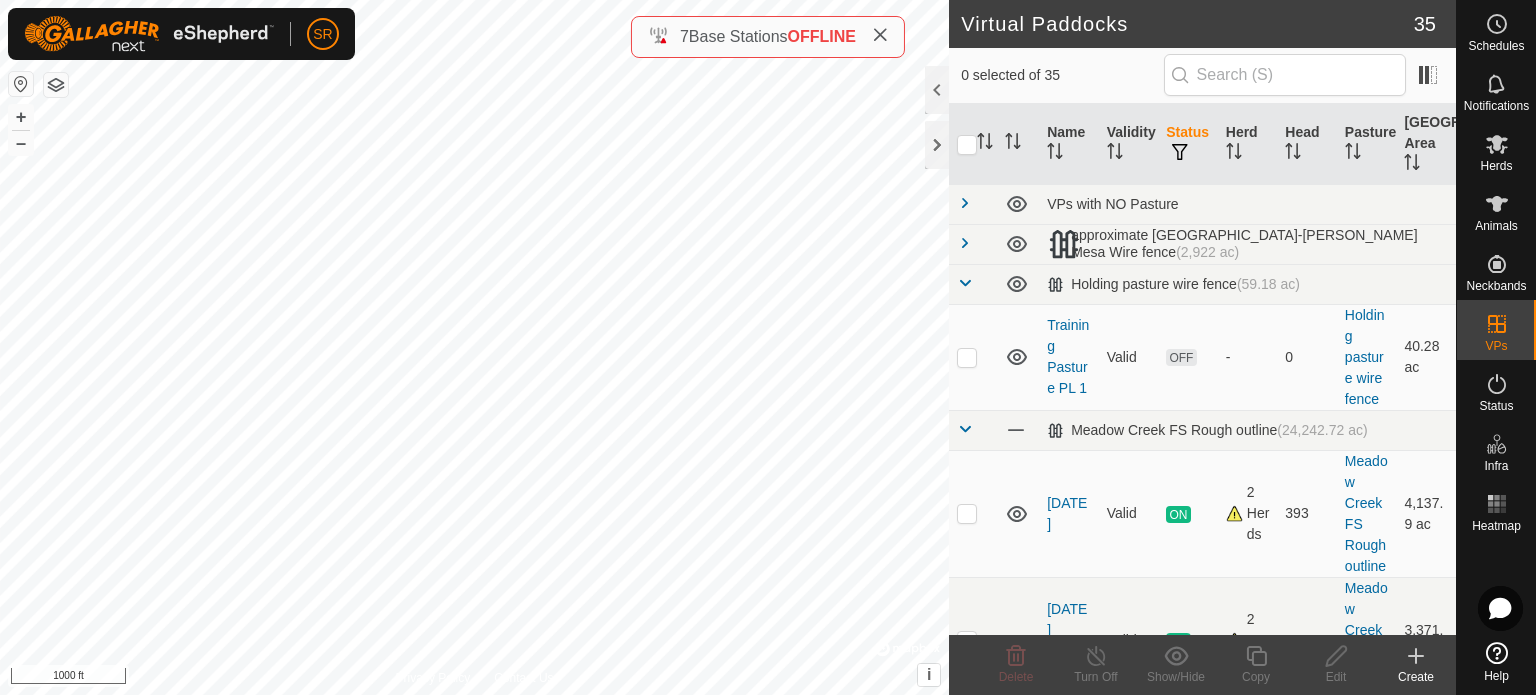 click at bounding box center [965, 283] 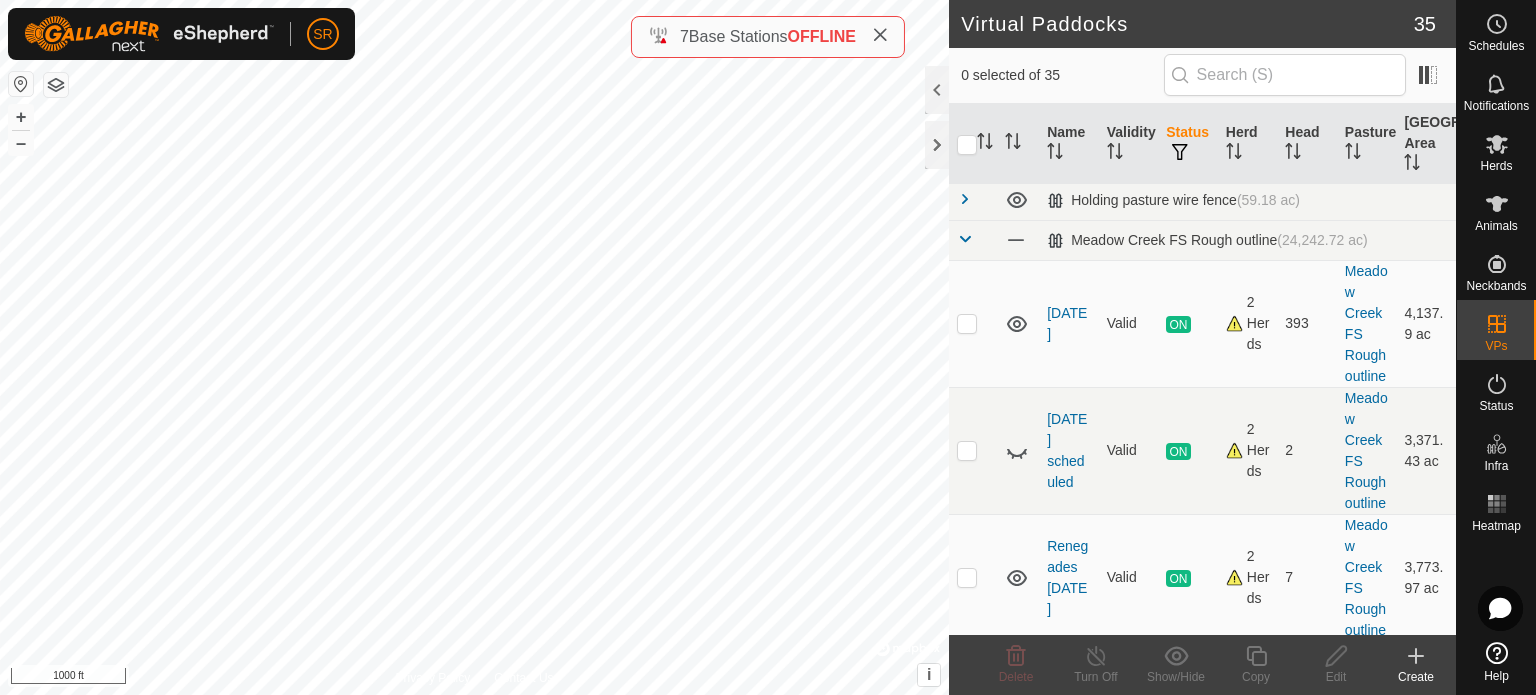 scroll, scrollTop: 0, scrollLeft: 0, axis: both 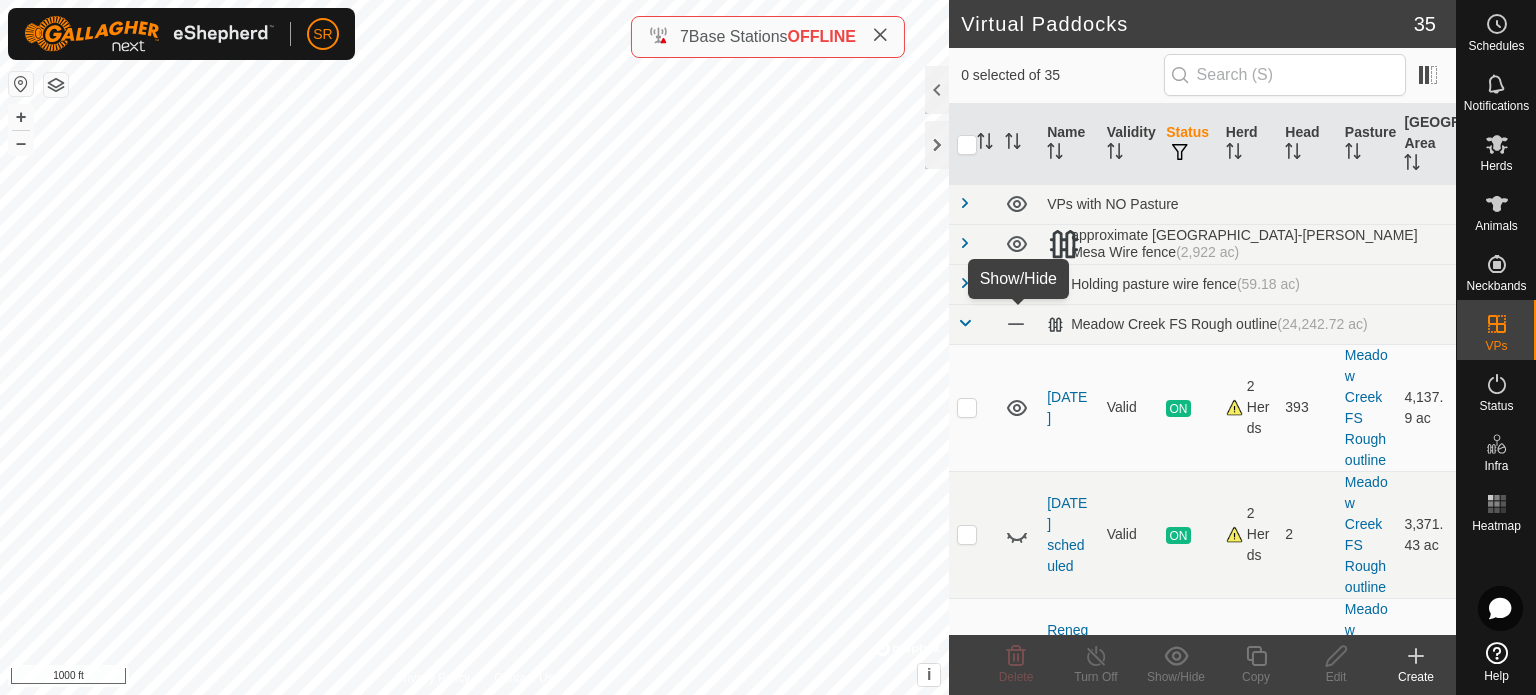 click at bounding box center [1016, 324] 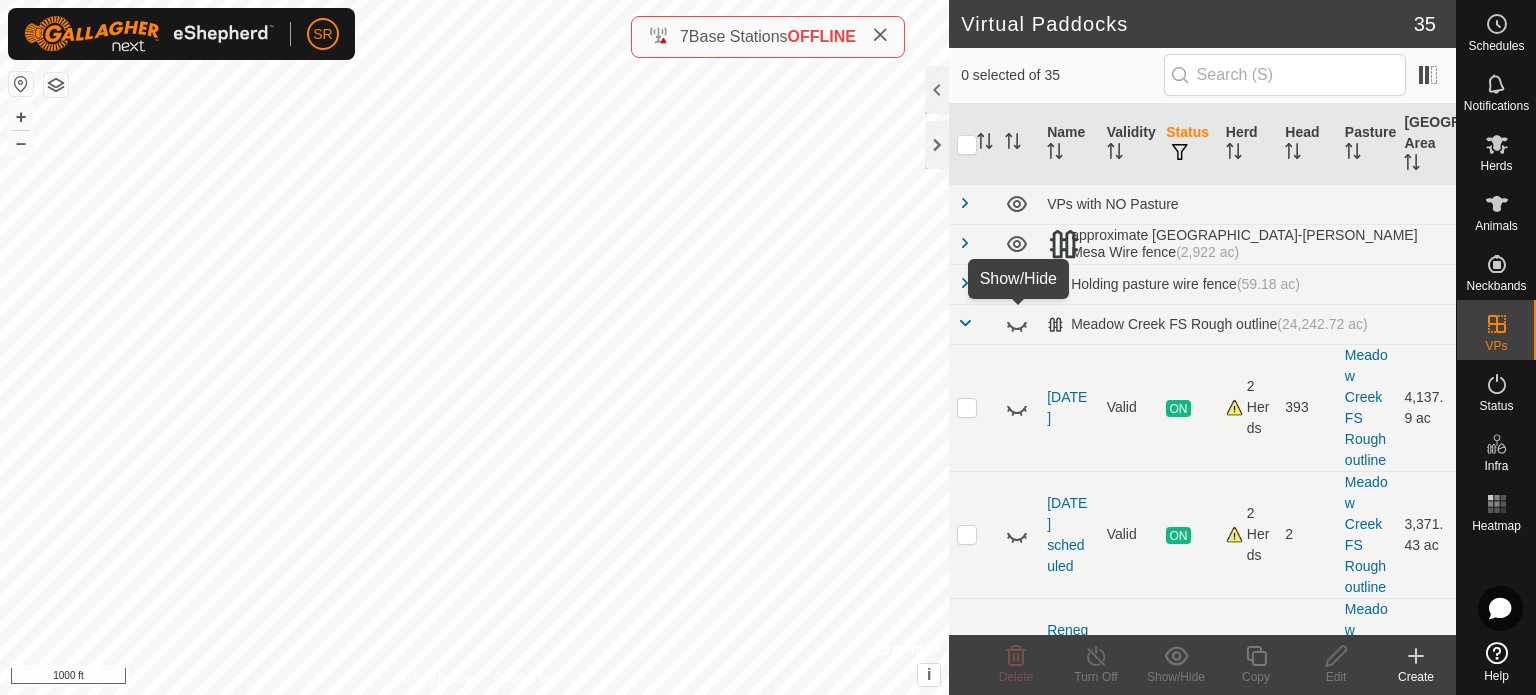 click 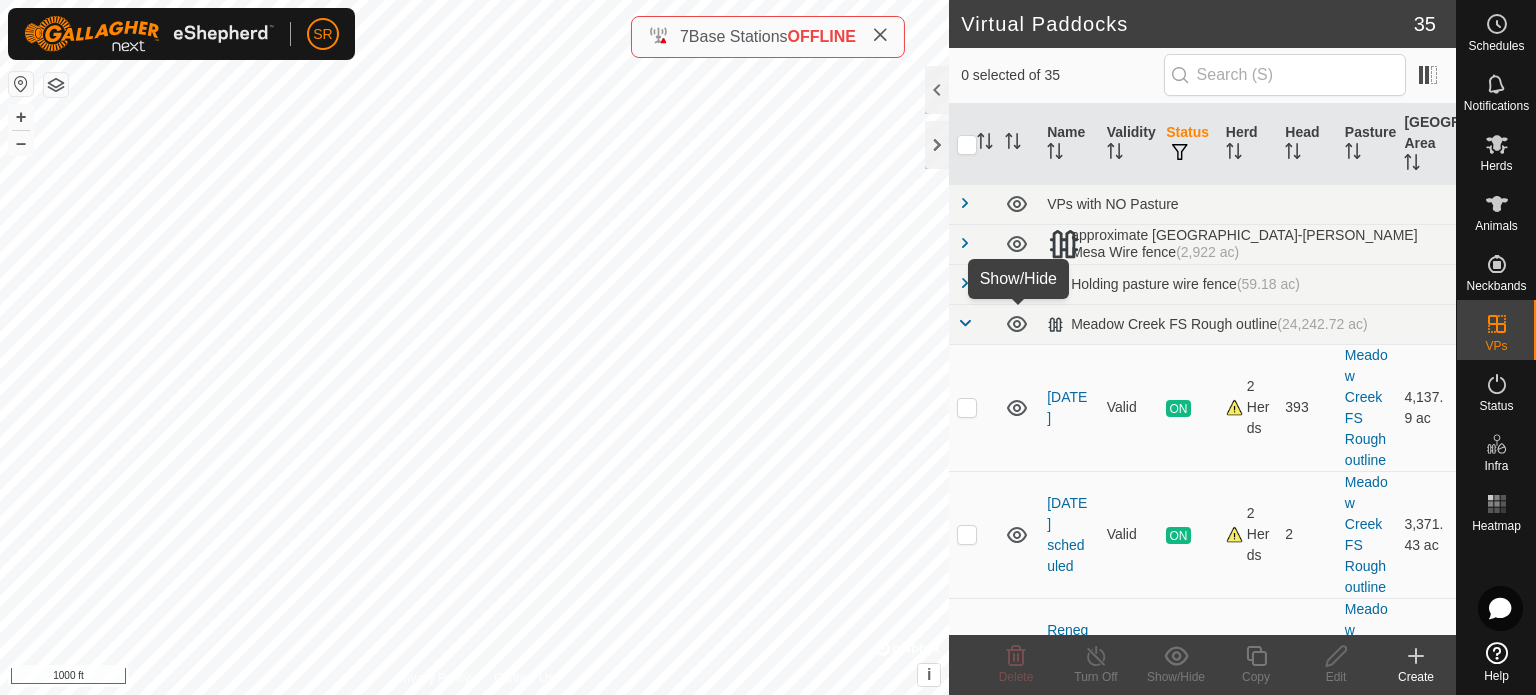click 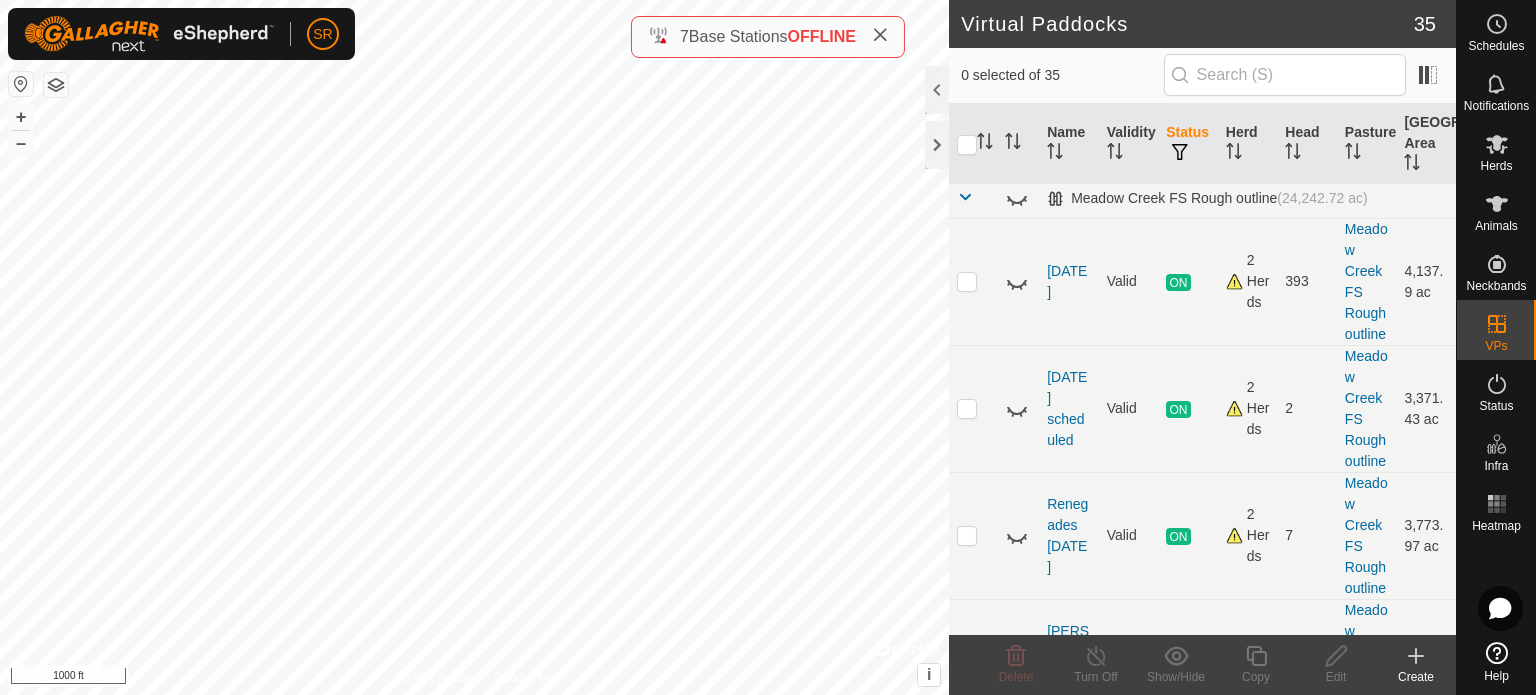 scroll, scrollTop: 133, scrollLeft: 0, axis: vertical 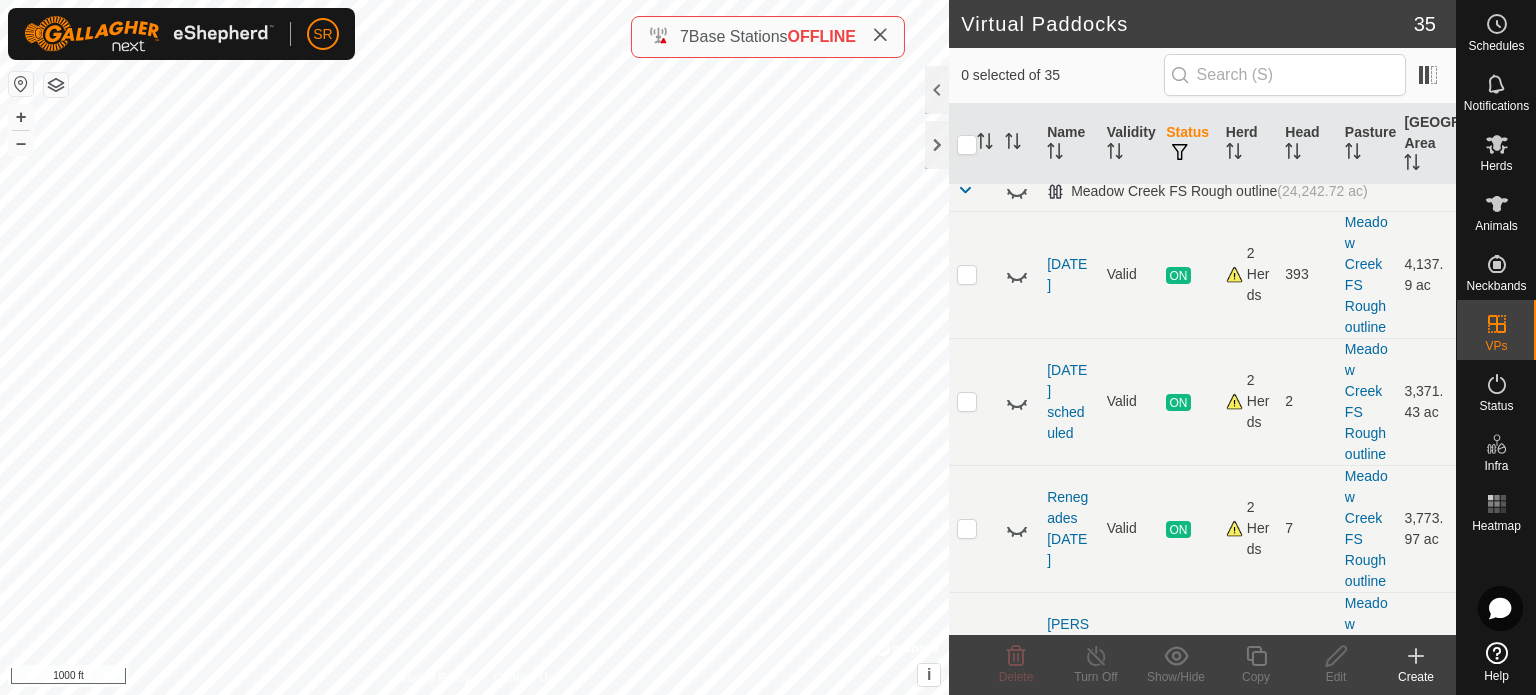 click 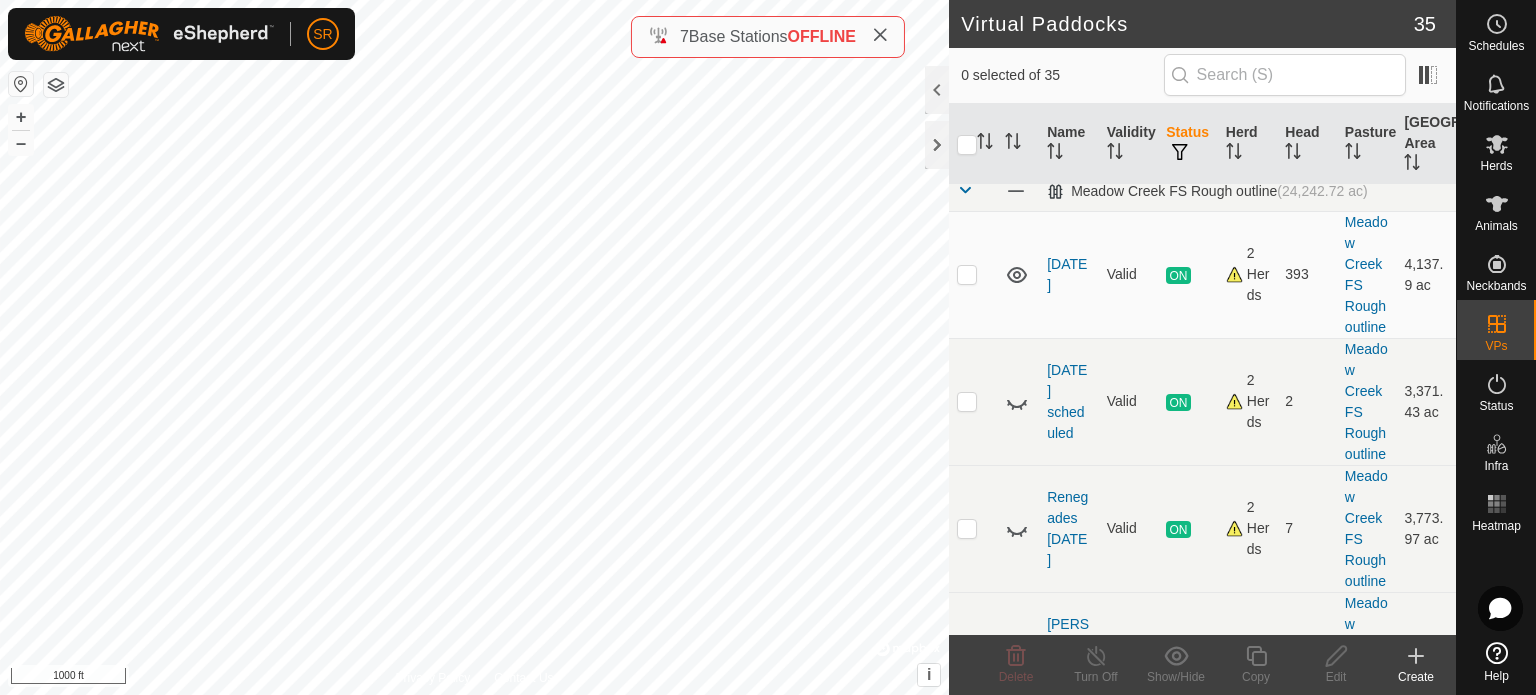 click 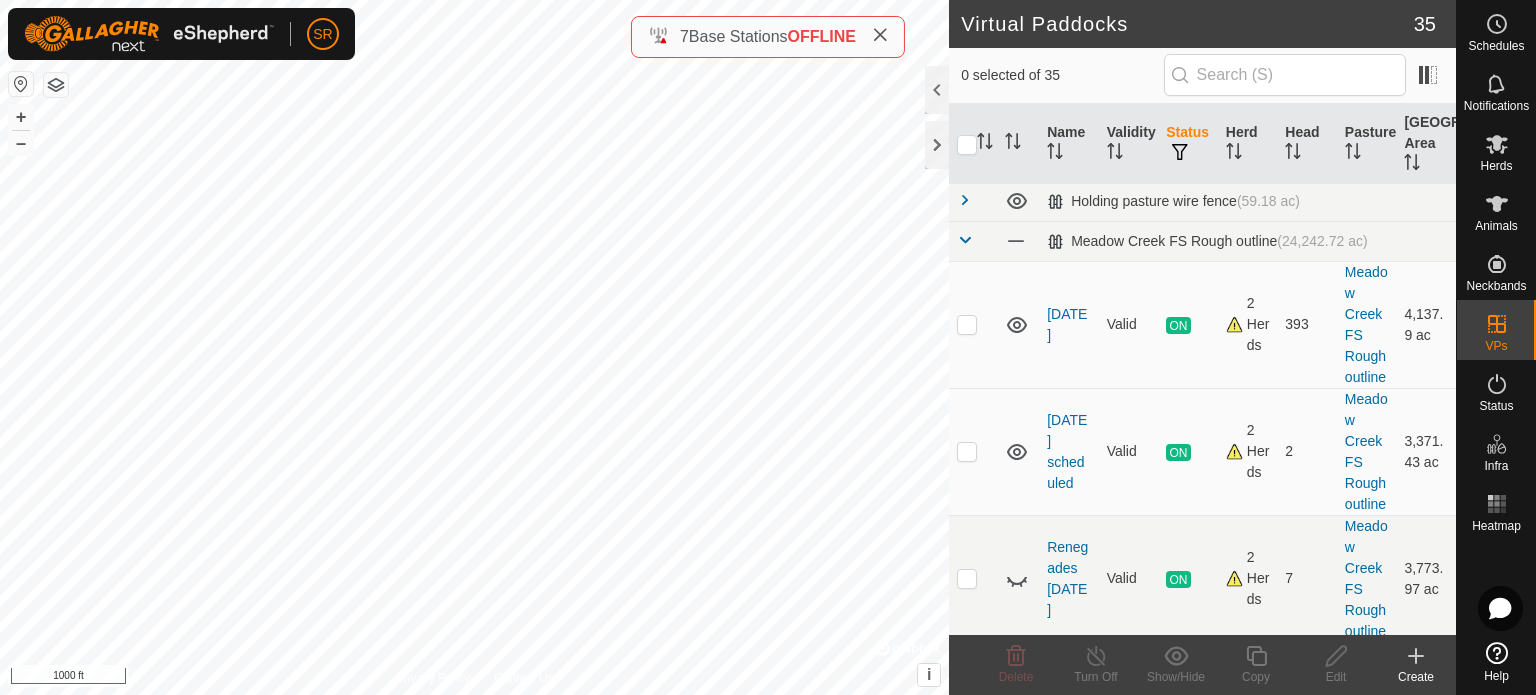 scroll, scrollTop: 153, scrollLeft: 0, axis: vertical 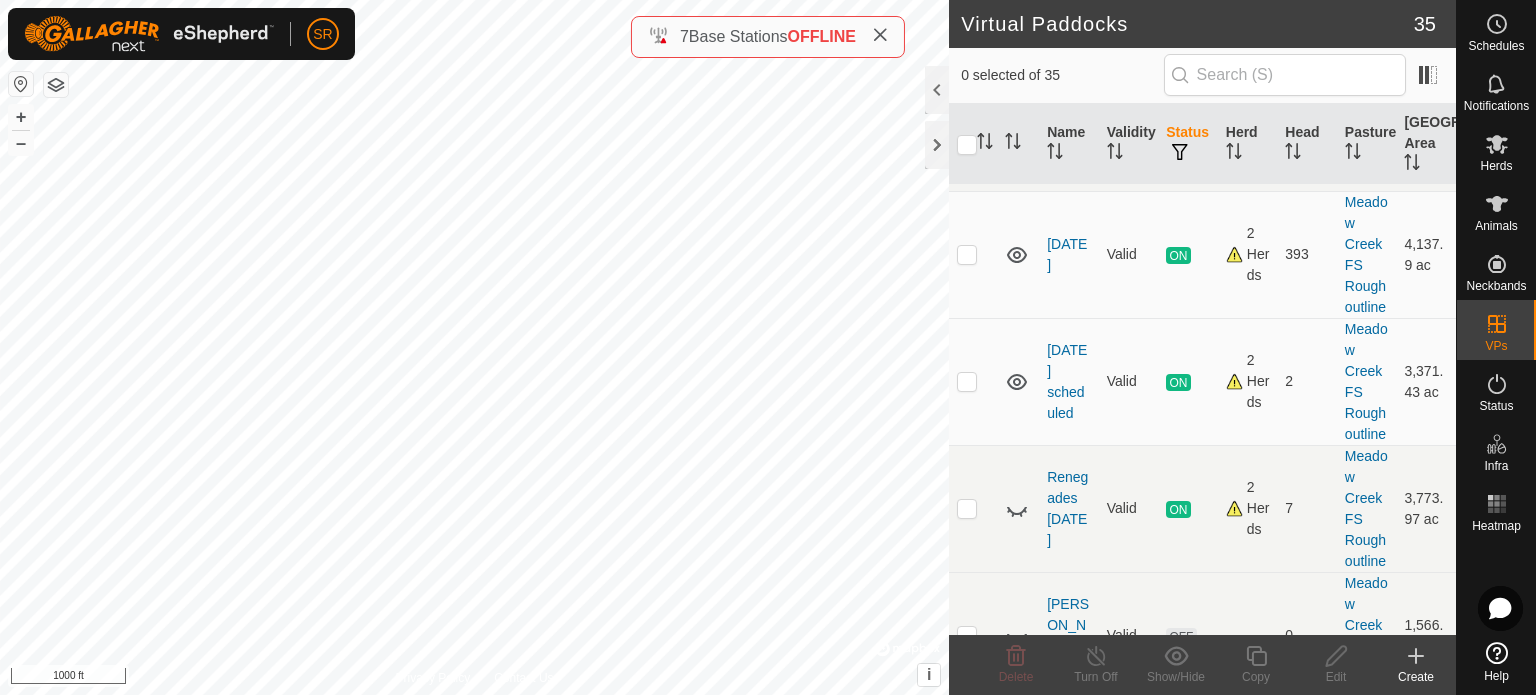 click 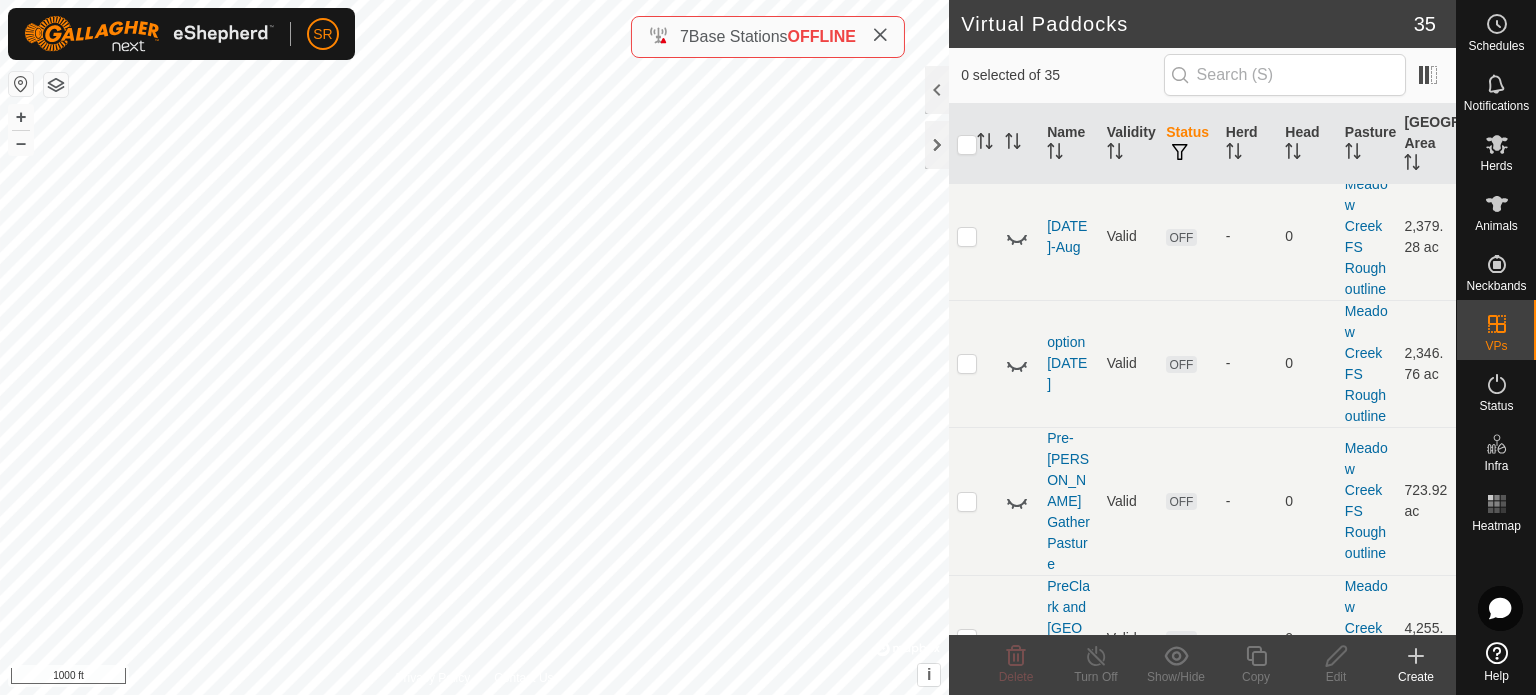 scroll, scrollTop: 1820, scrollLeft: 0, axis: vertical 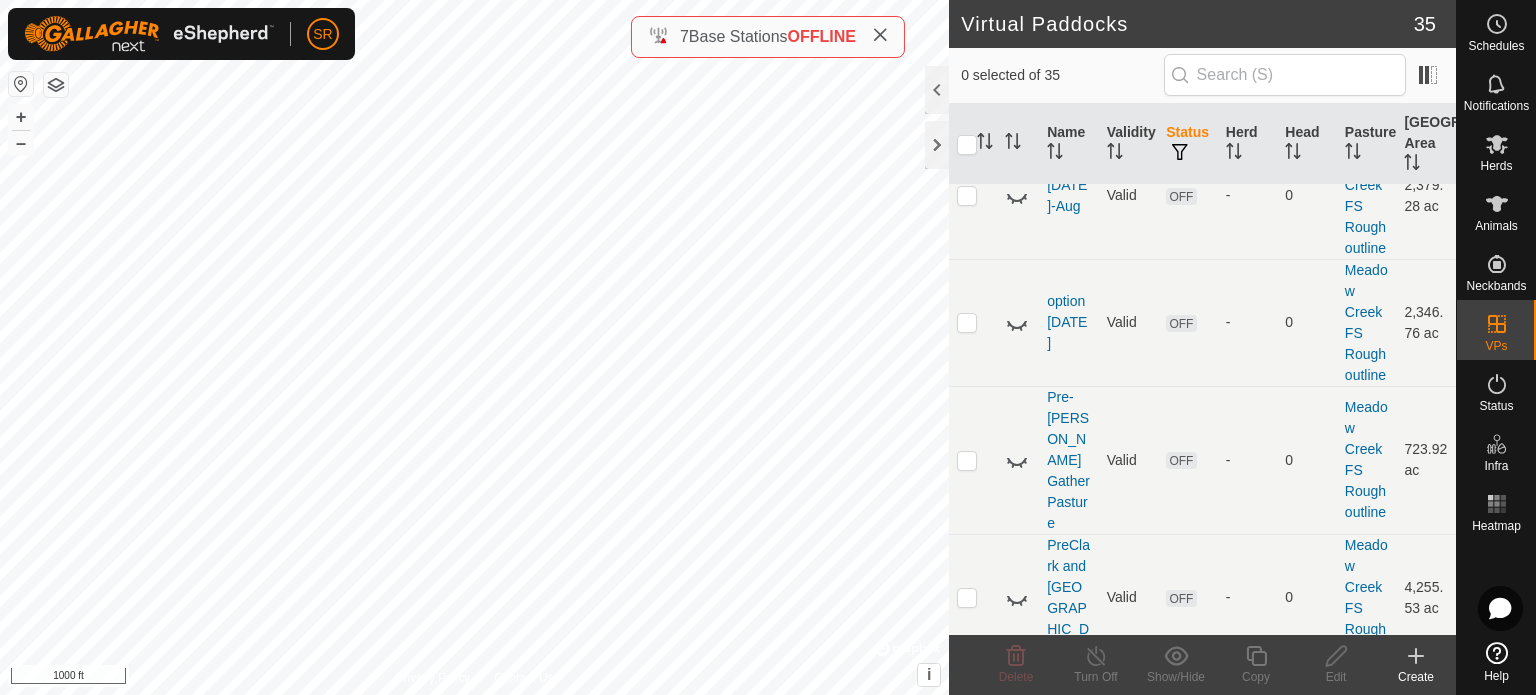 click 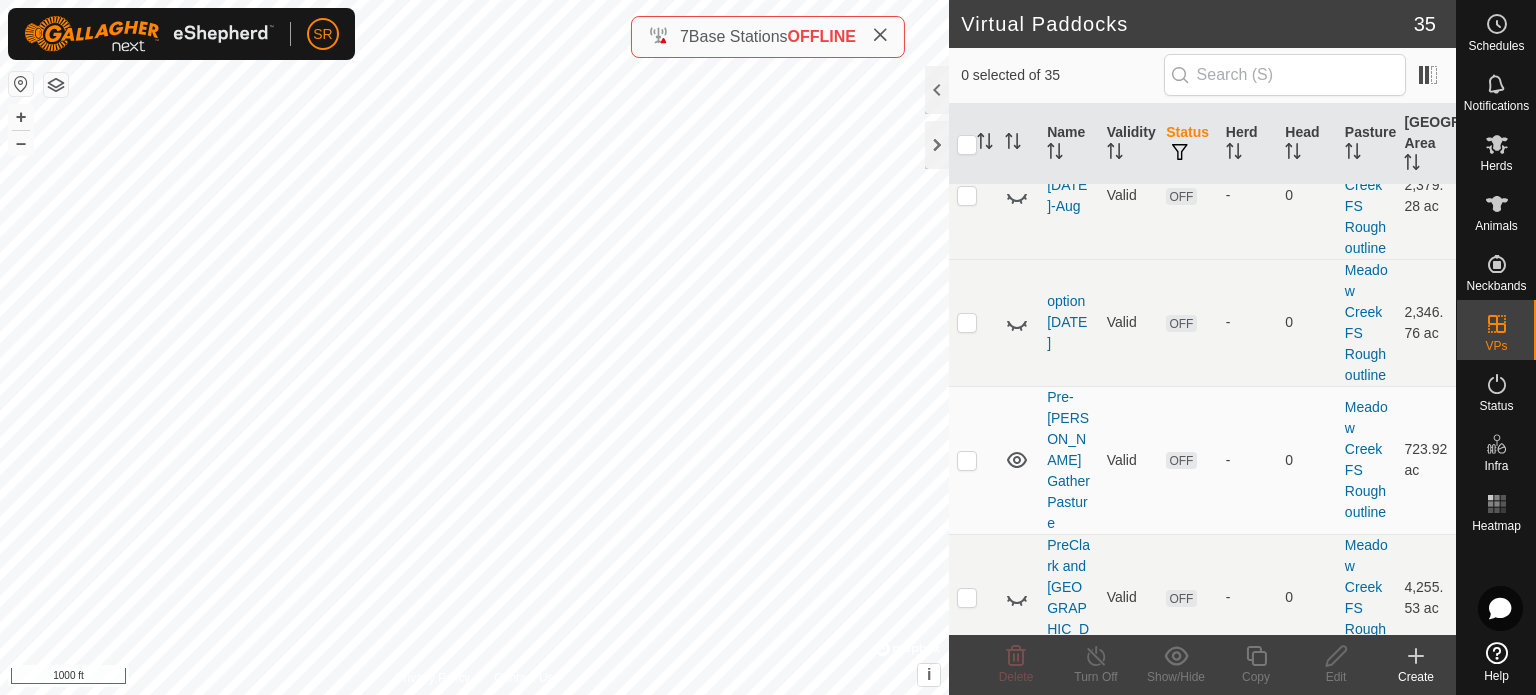 click 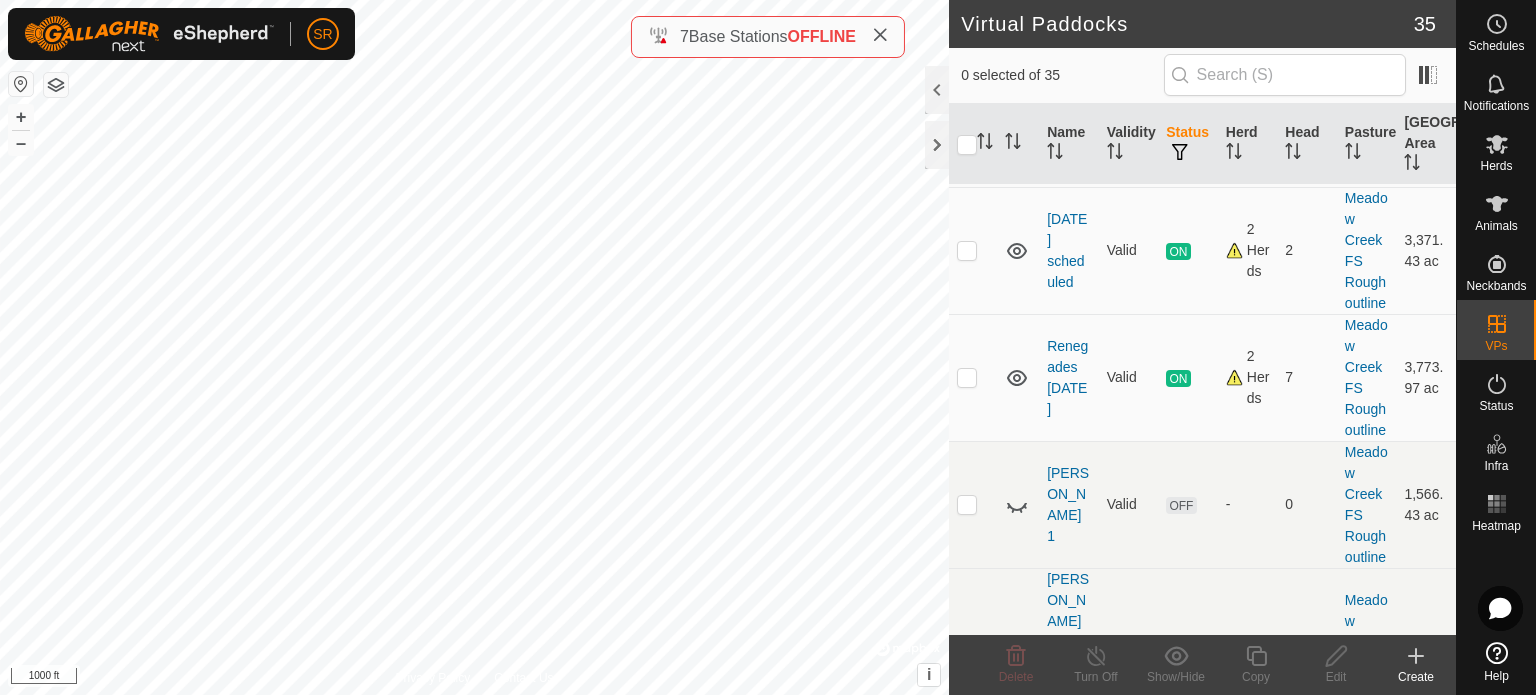 scroll, scrollTop: 268, scrollLeft: 0, axis: vertical 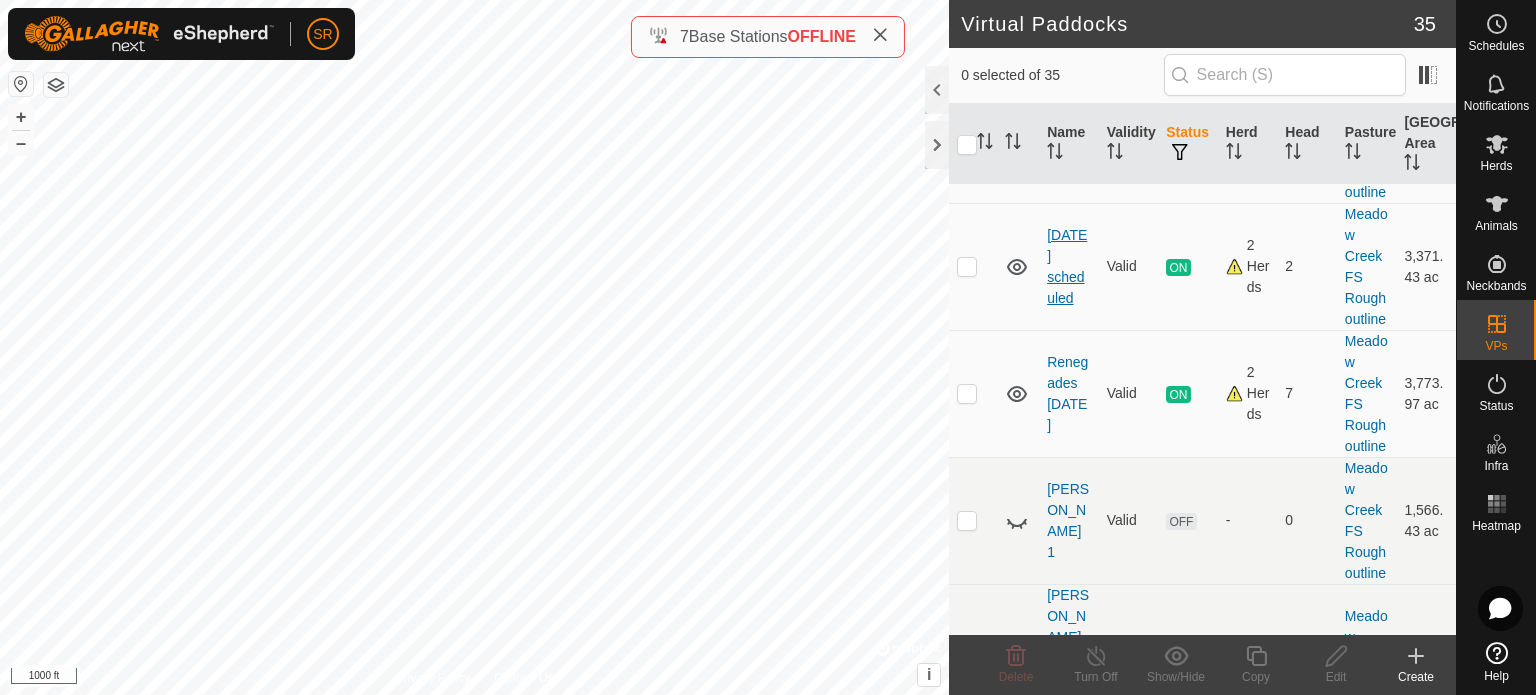 click on "[DATE] scheduled" at bounding box center (1067, 266) 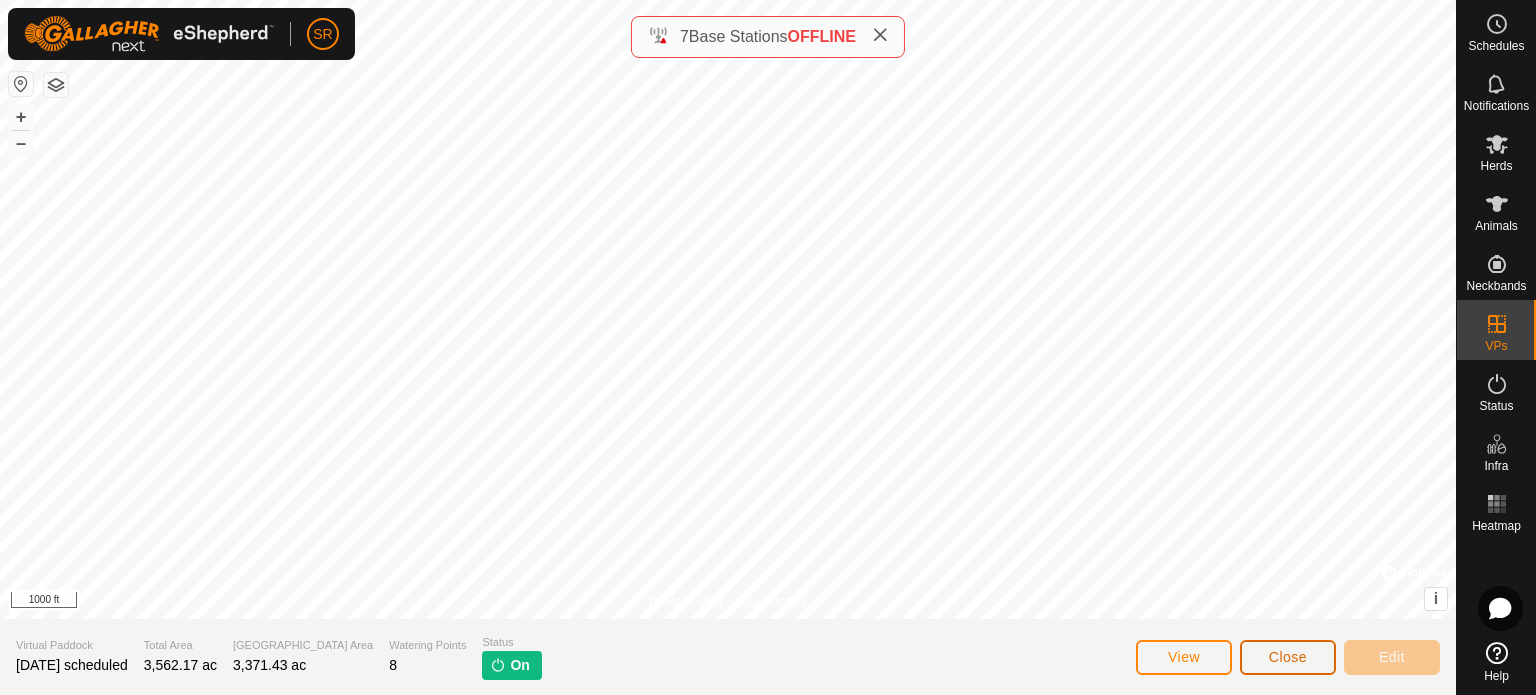 click on "Close" 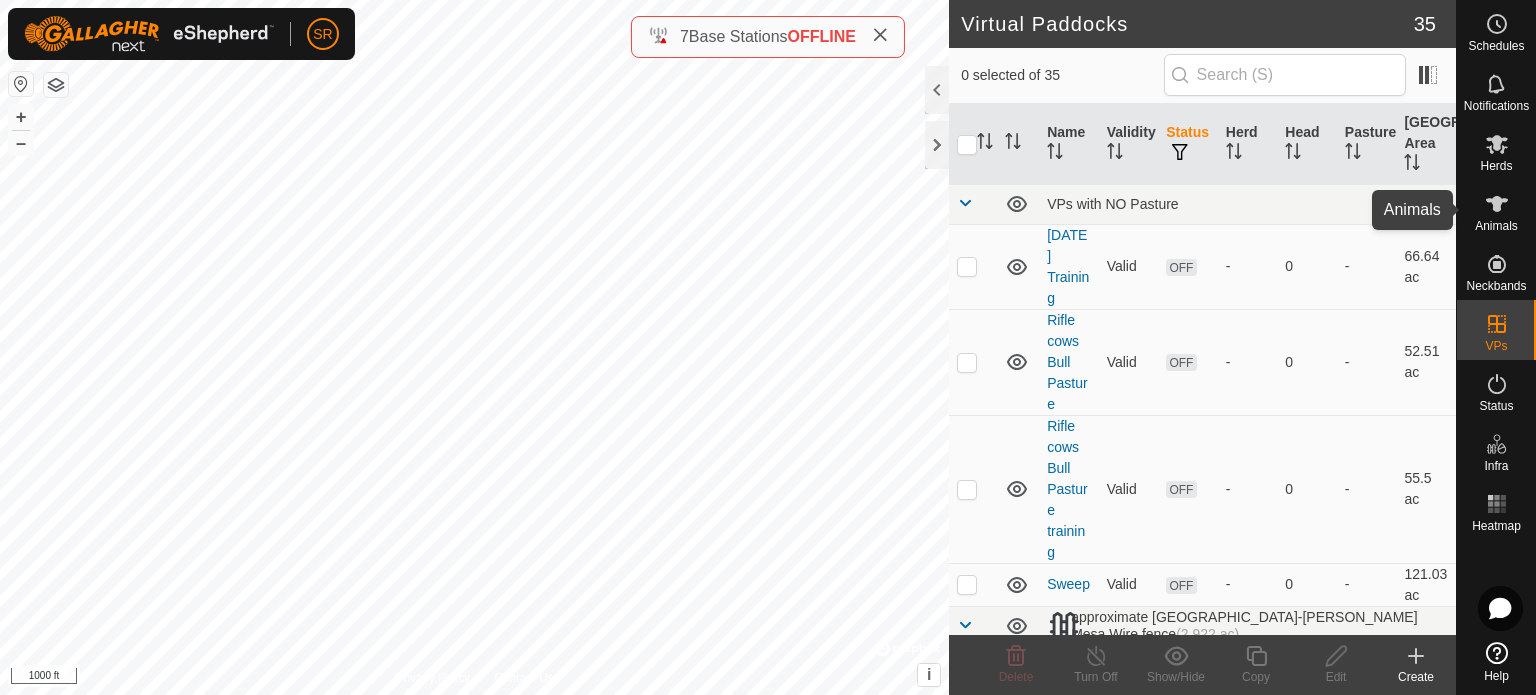 click at bounding box center (1497, 204) 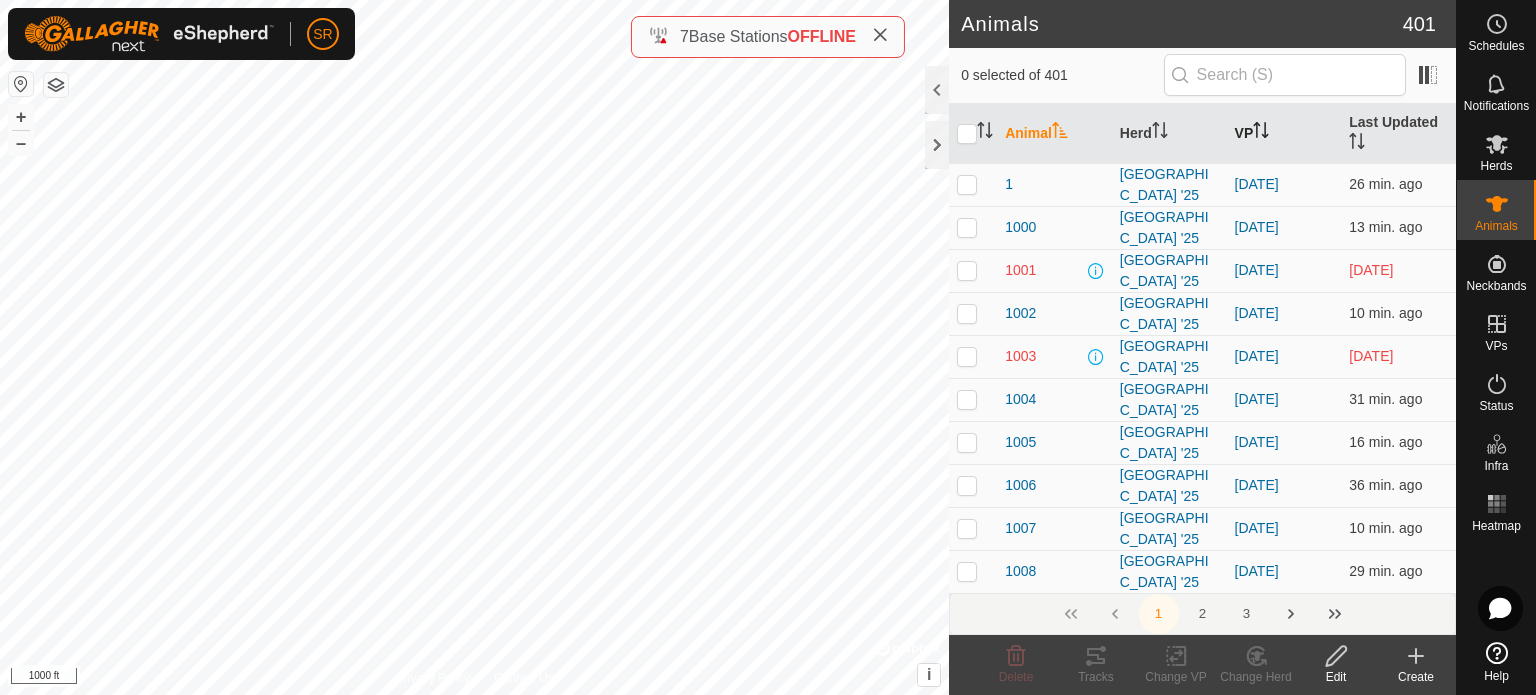 click on "VP" at bounding box center [1284, 134] 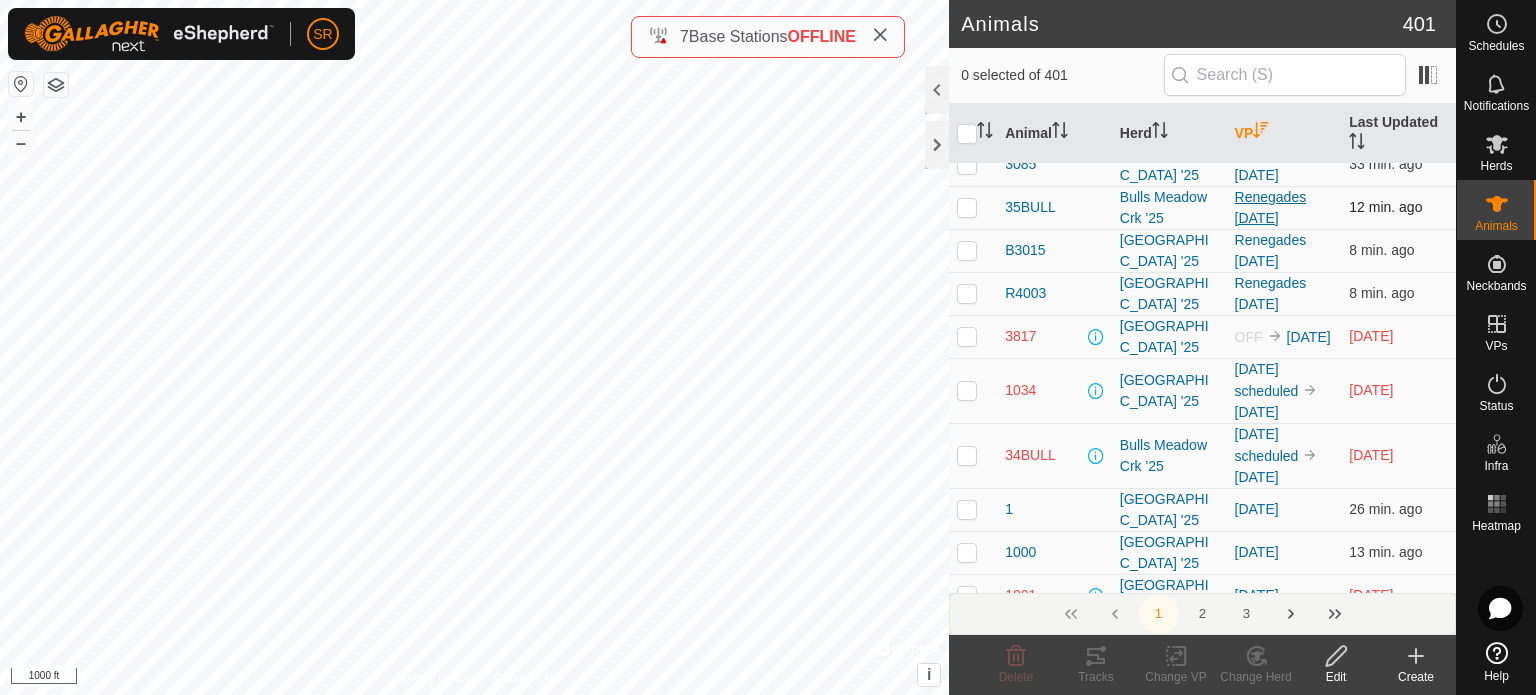 scroll, scrollTop: 186, scrollLeft: 0, axis: vertical 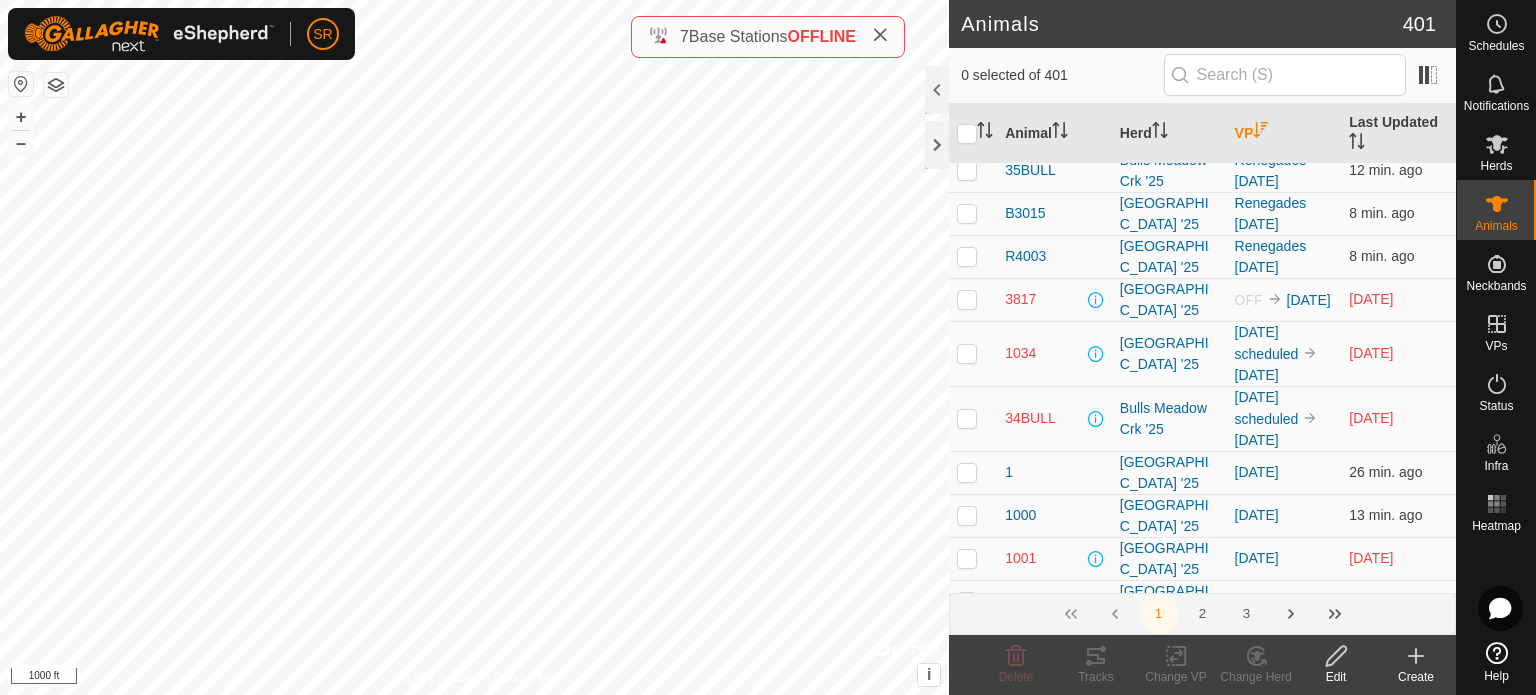 click at bounding box center (967, 353) 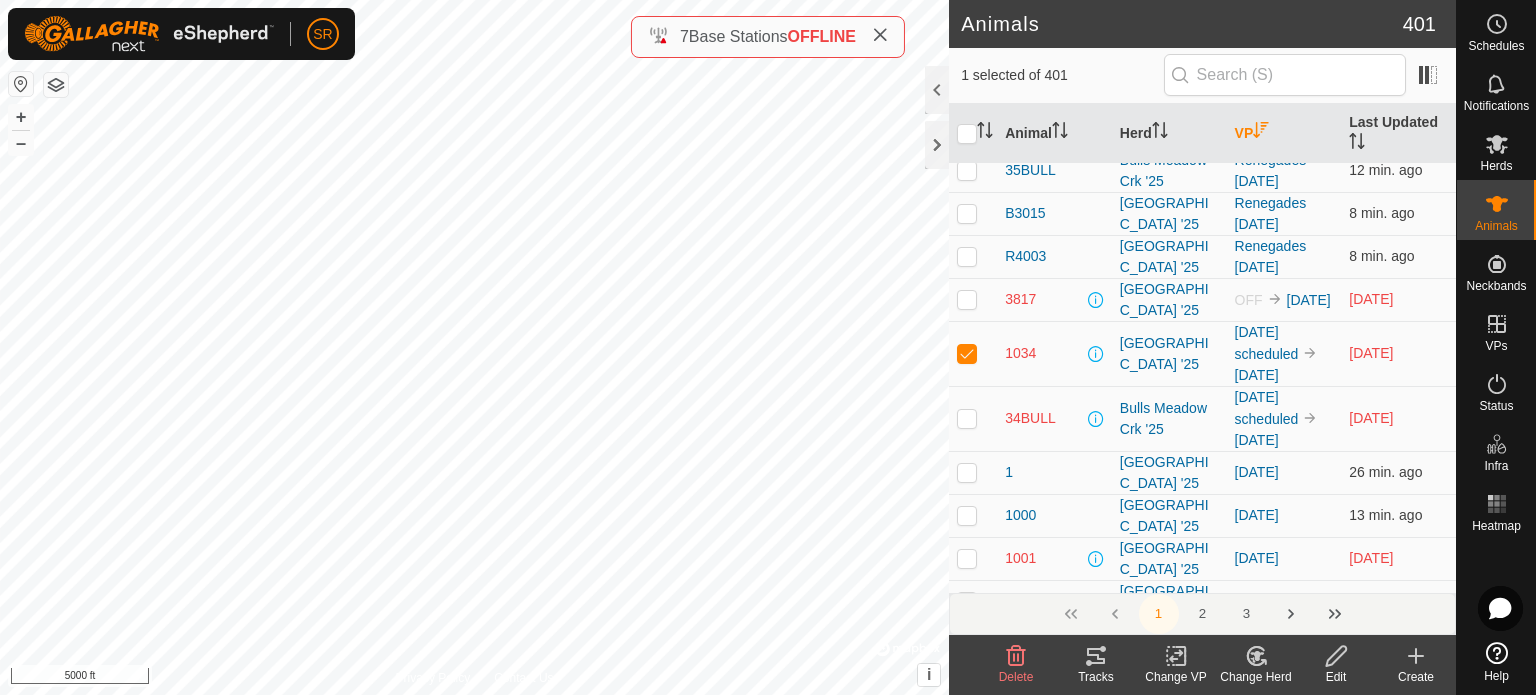 click at bounding box center (967, 353) 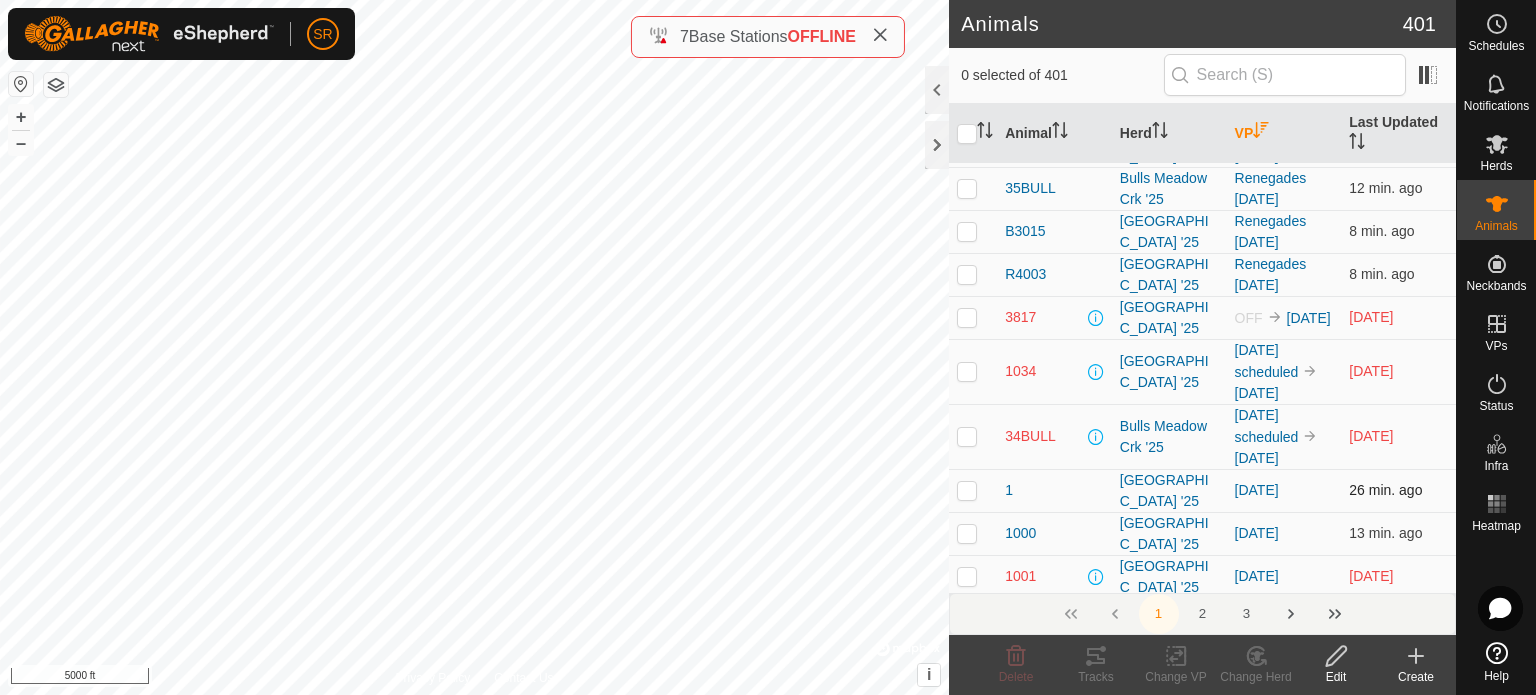 scroll, scrollTop: 168, scrollLeft: 0, axis: vertical 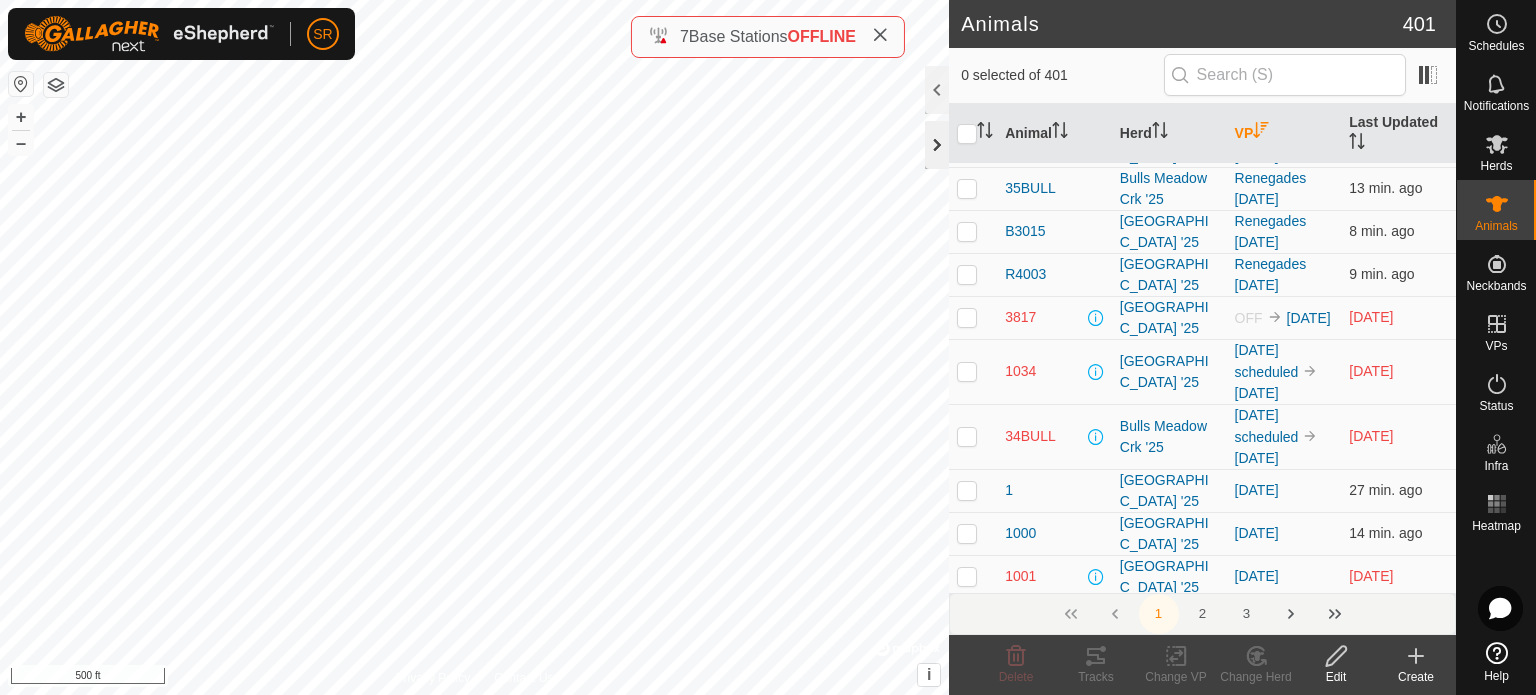 click 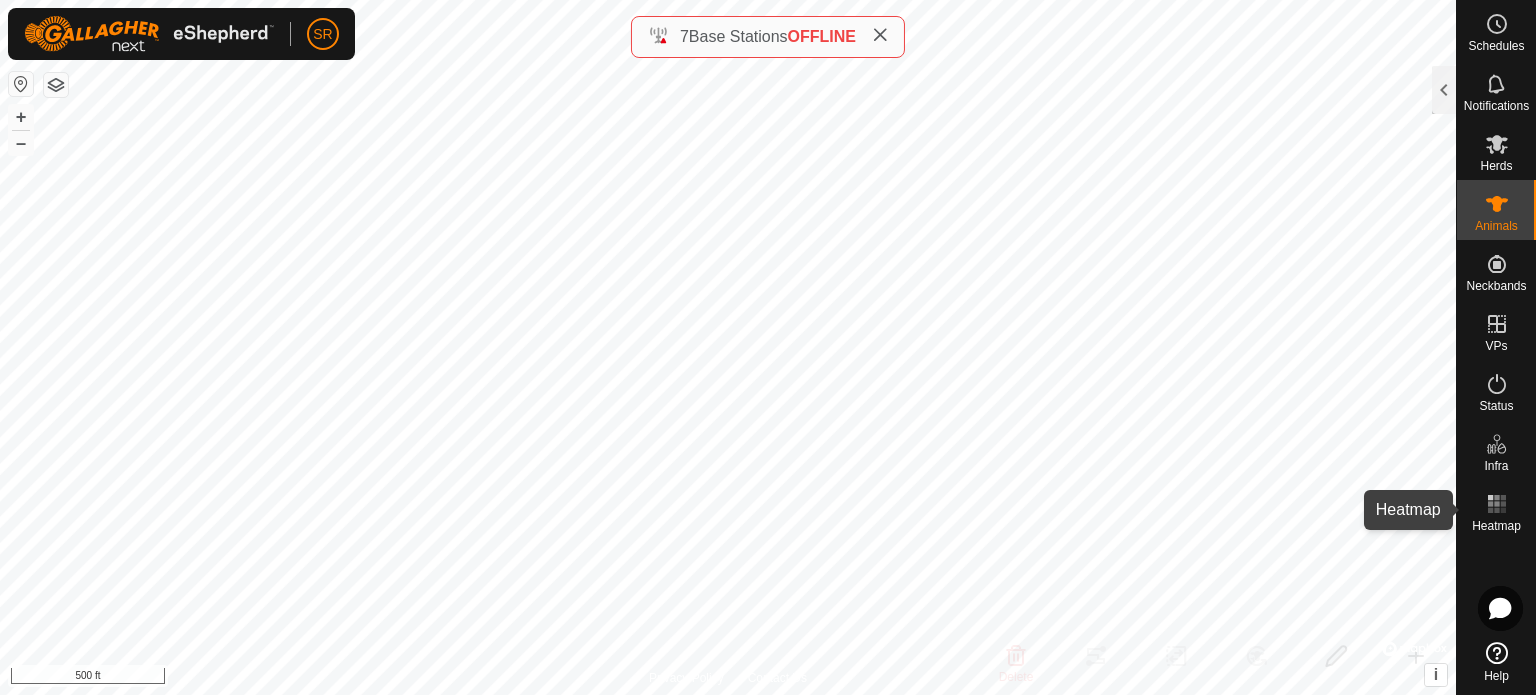 click 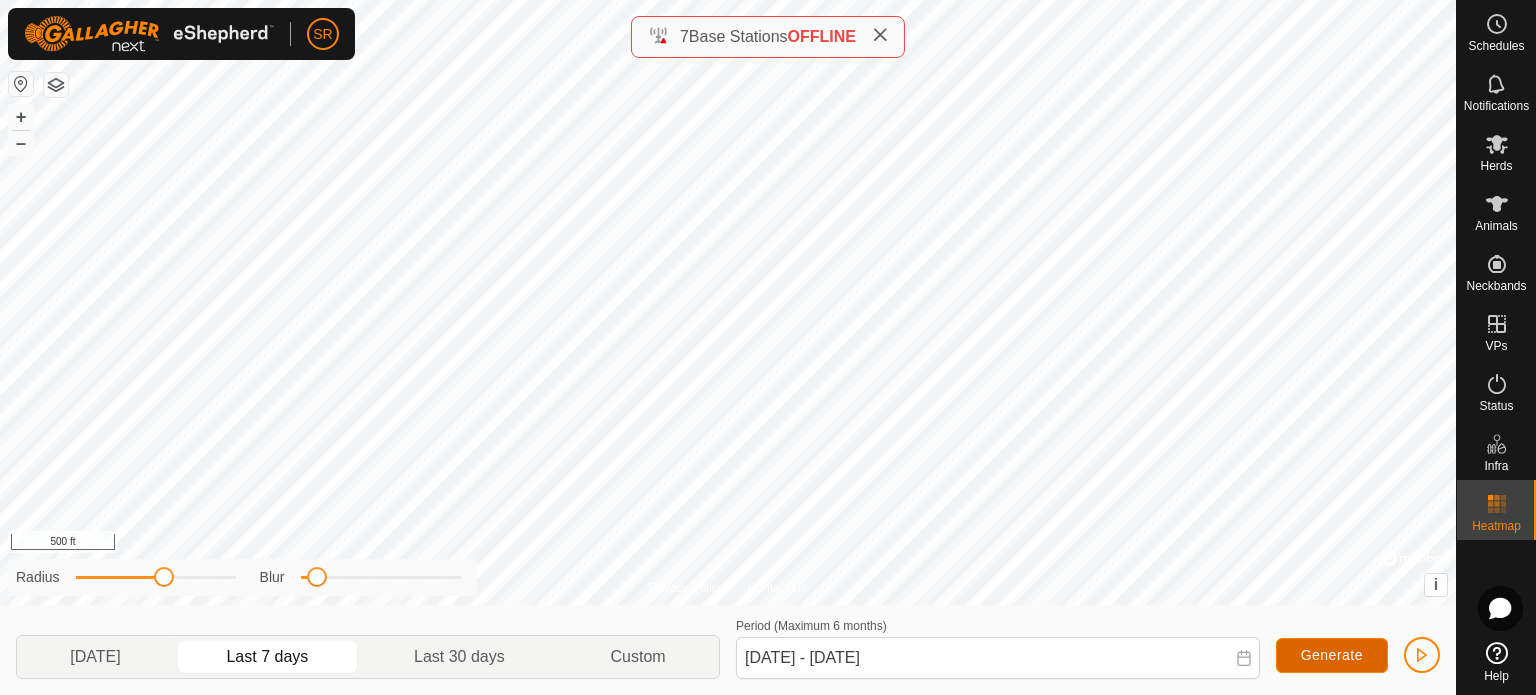 click on "Generate" 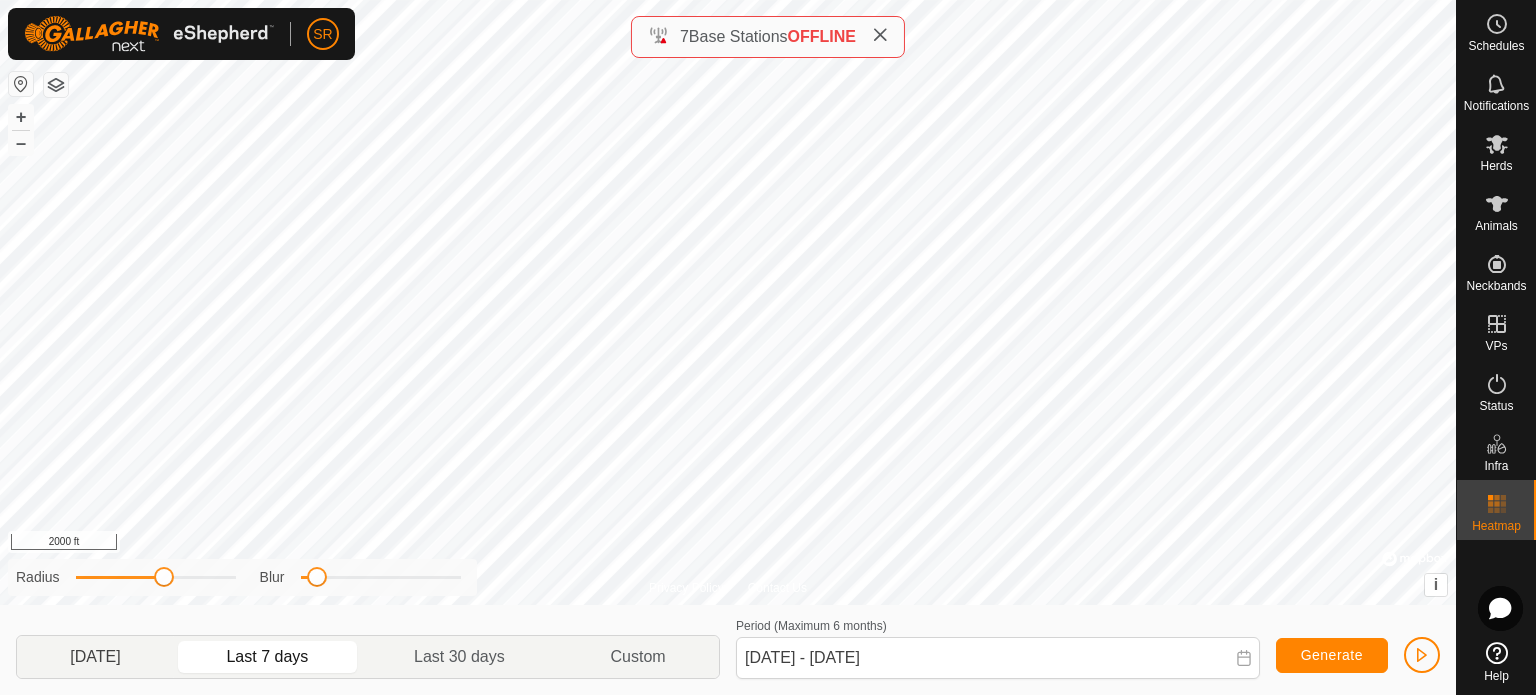 click on "[DATE]" 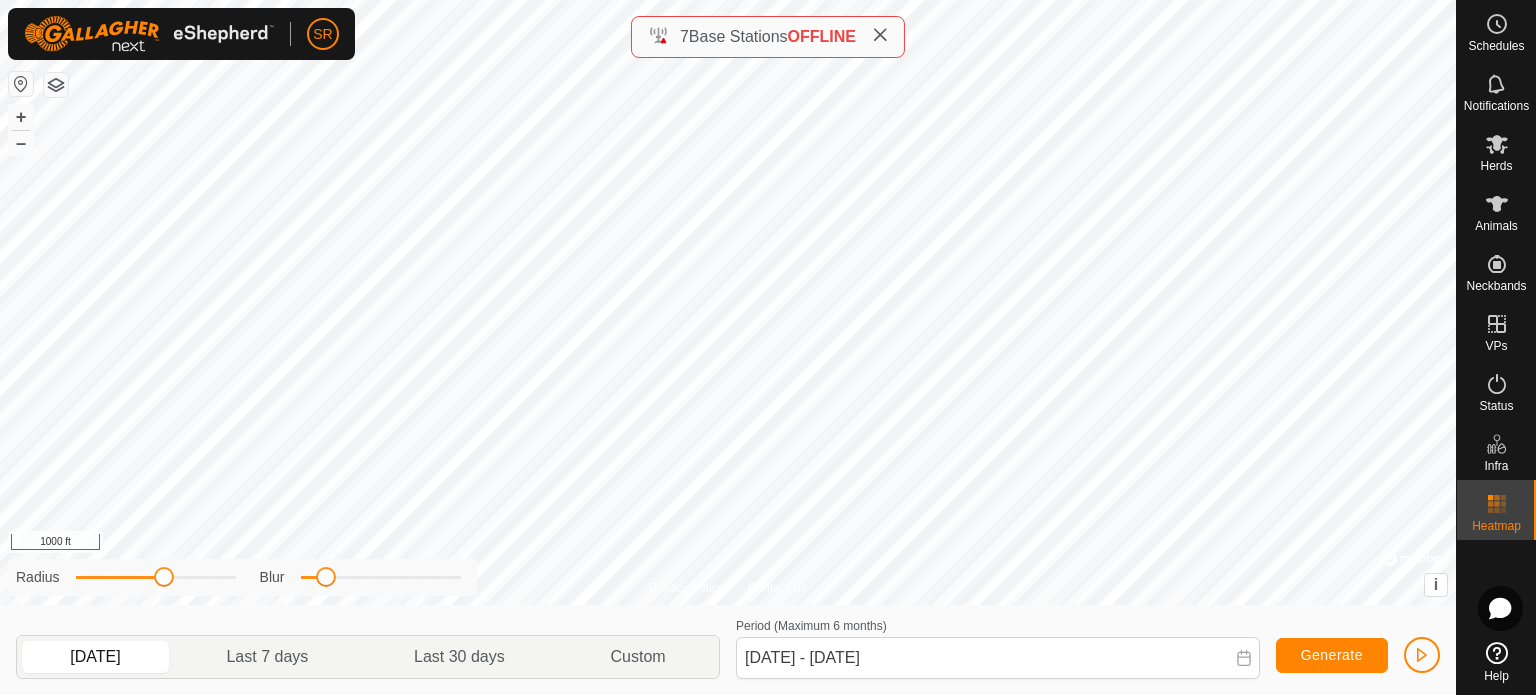 drag, startPoint x: 311, startPoint y: 575, endPoint x: 326, endPoint y: 585, distance: 18.027756 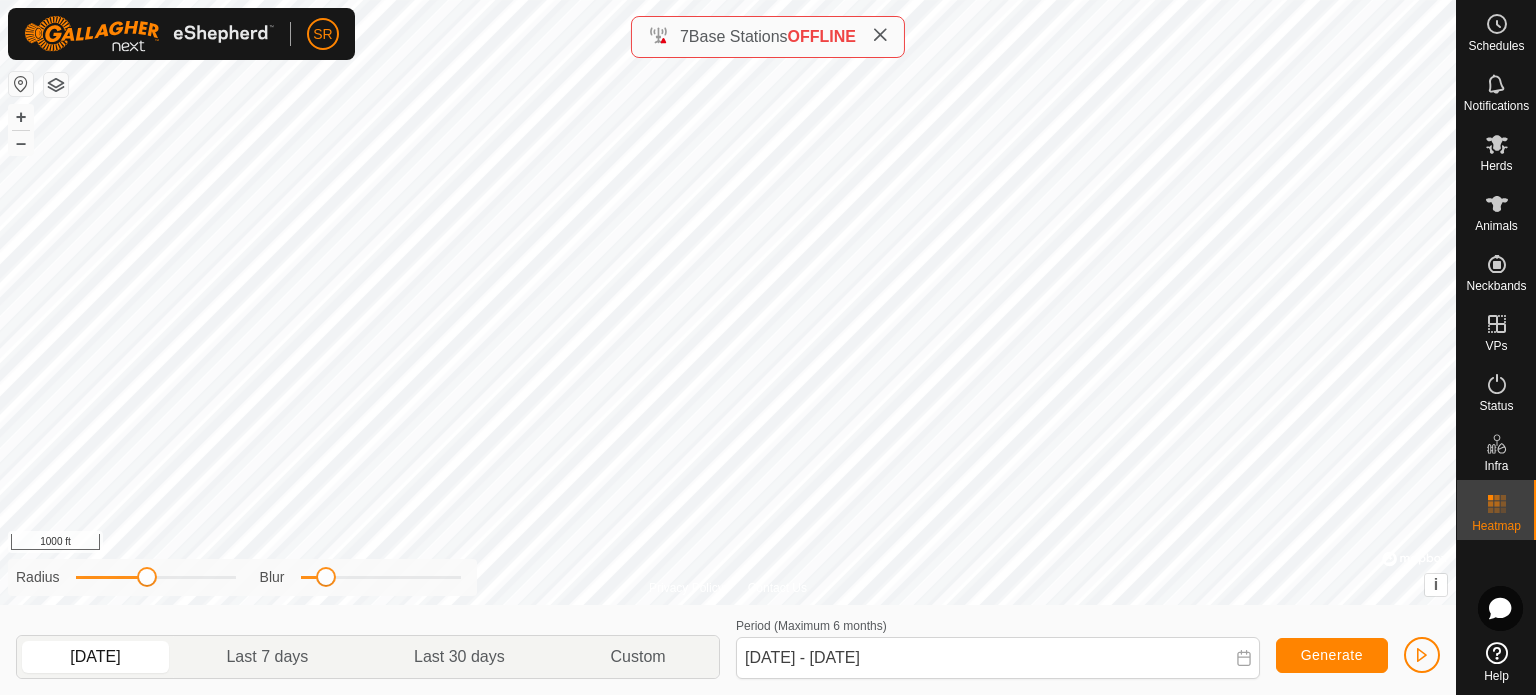 drag, startPoint x: 161, startPoint y: 579, endPoint x: 150, endPoint y: 584, distance: 12.083046 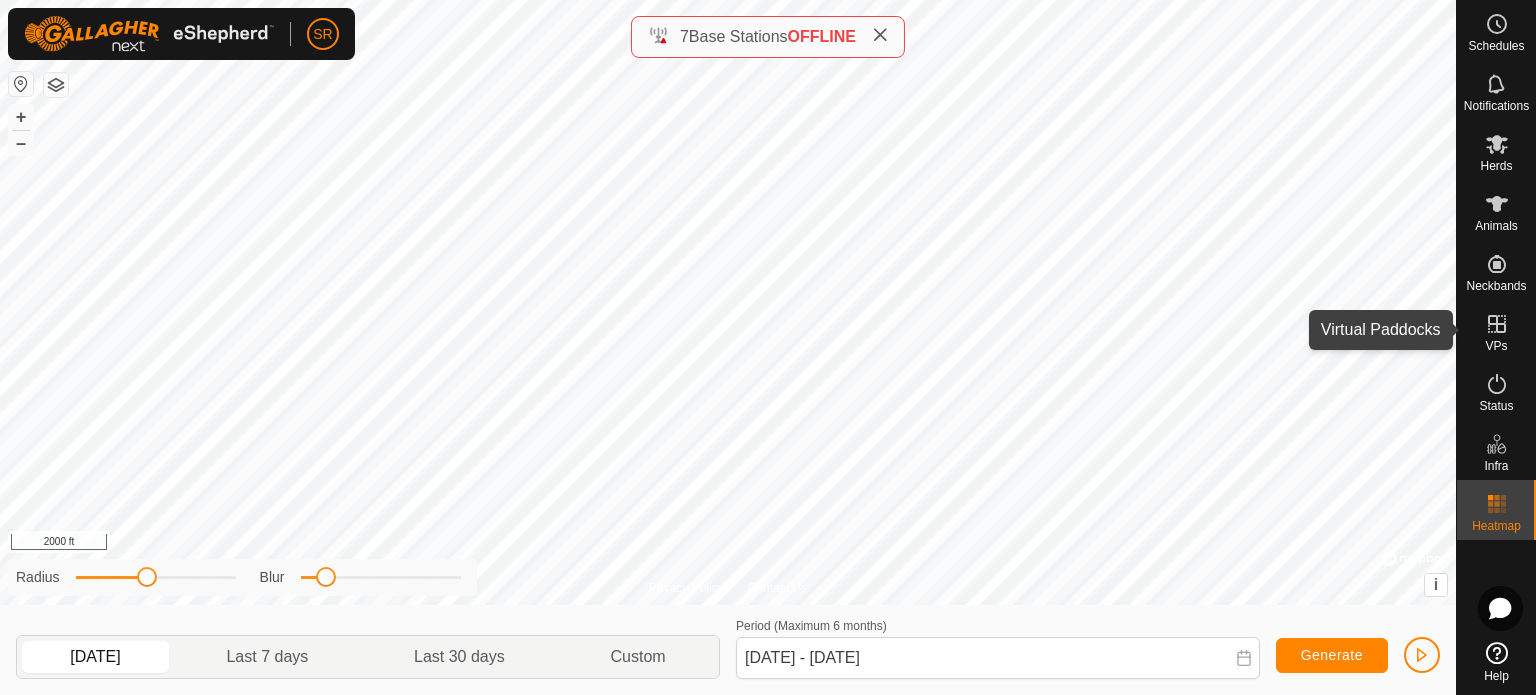 click 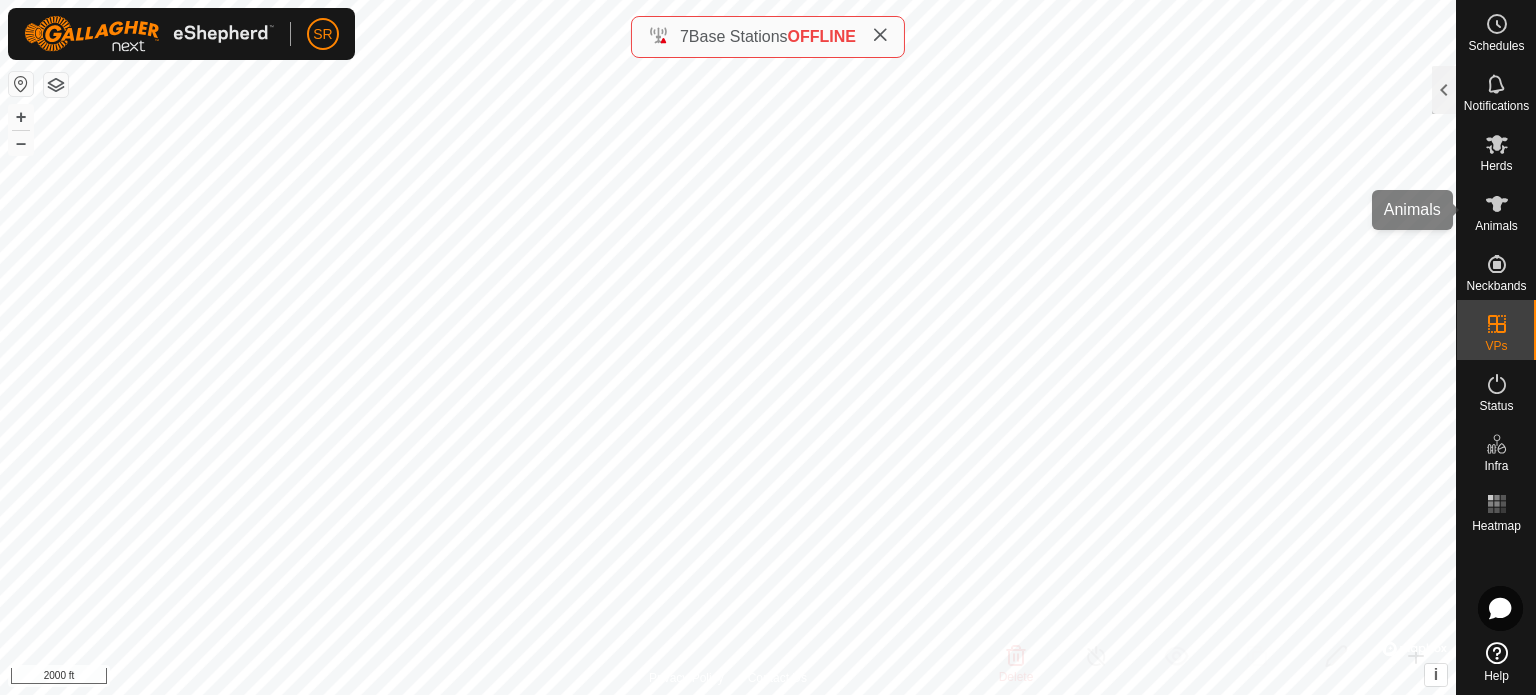 click 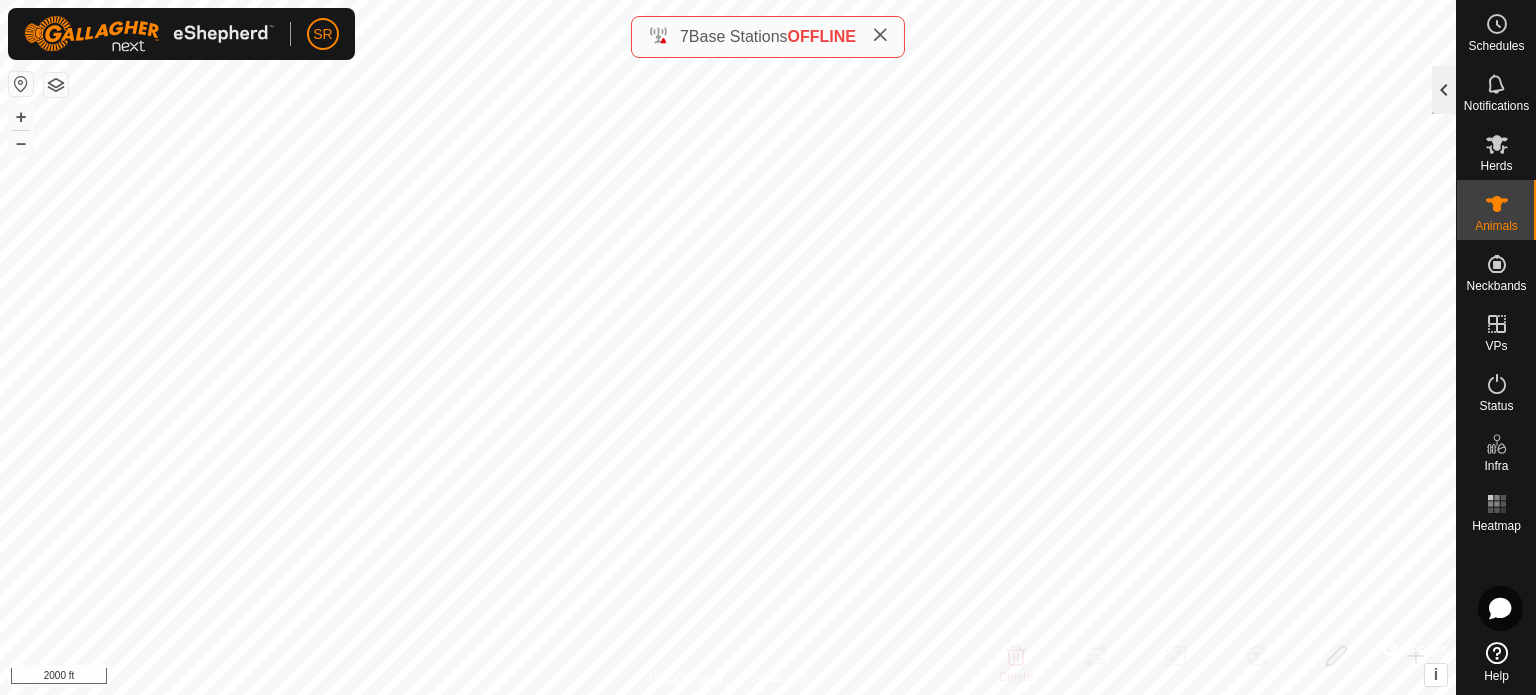click 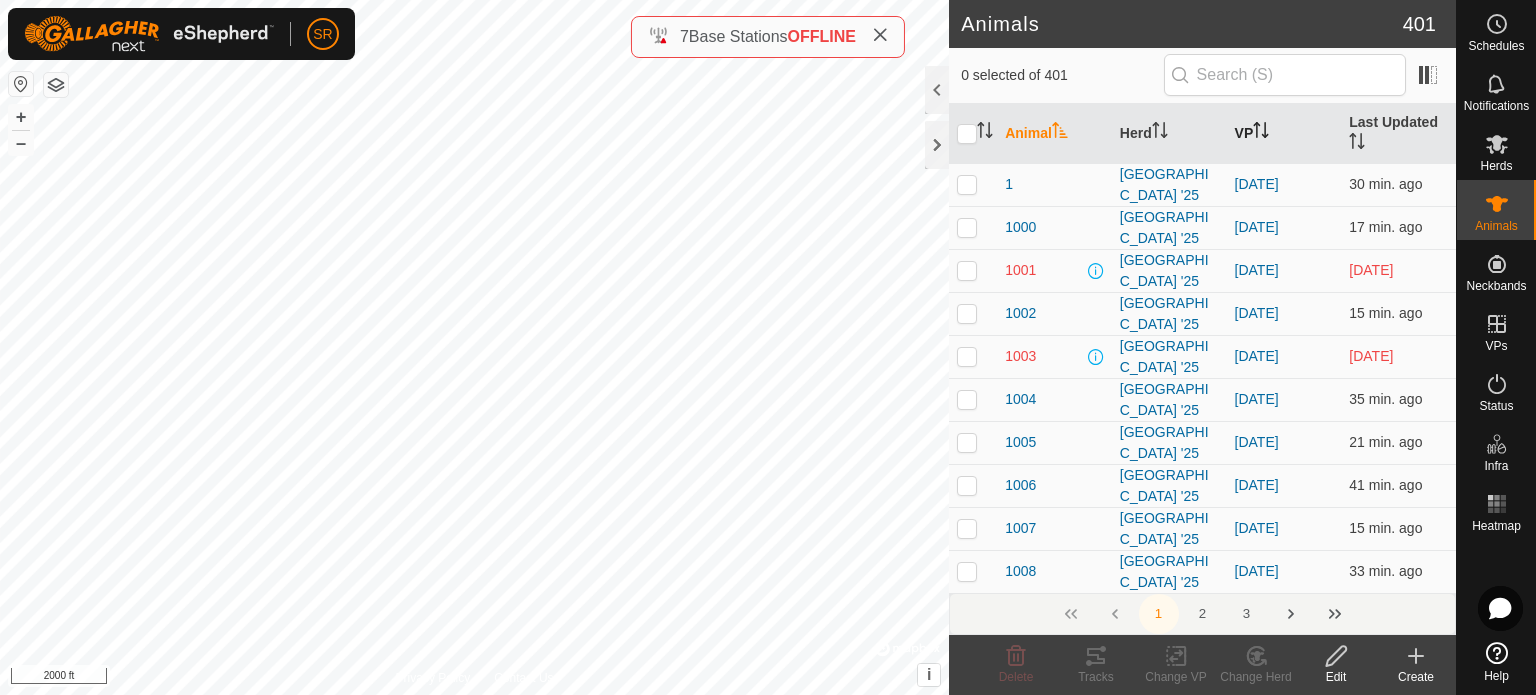 click 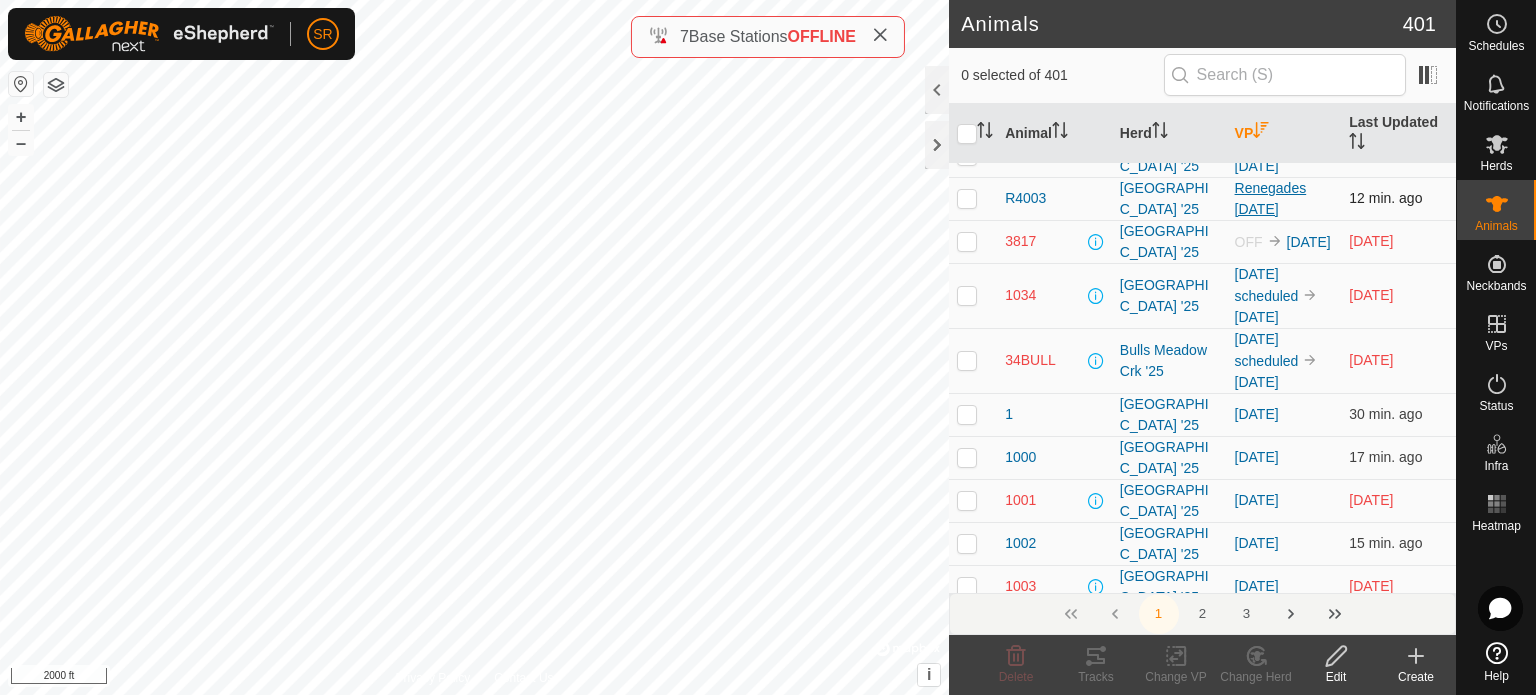 scroll, scrollTop: 266, scrollLeft: 0, axis: vertical 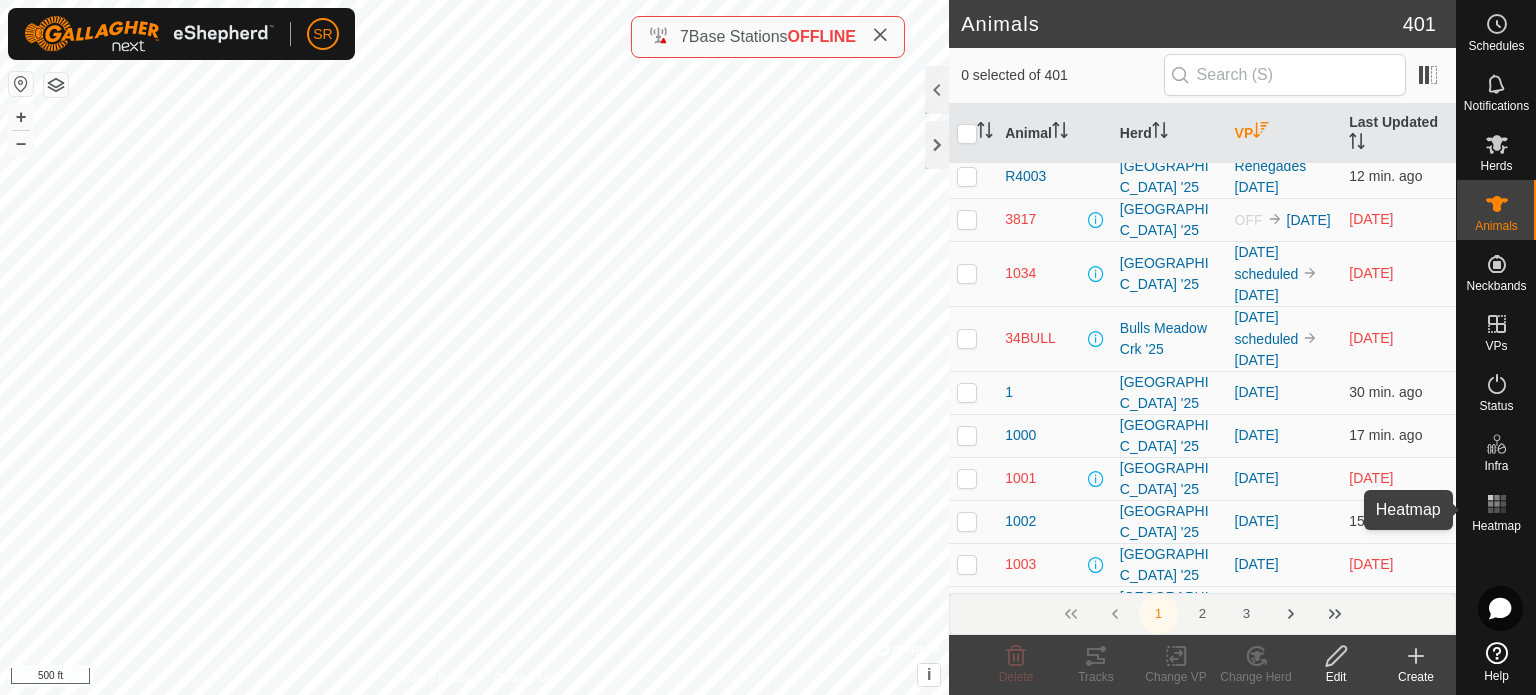 click 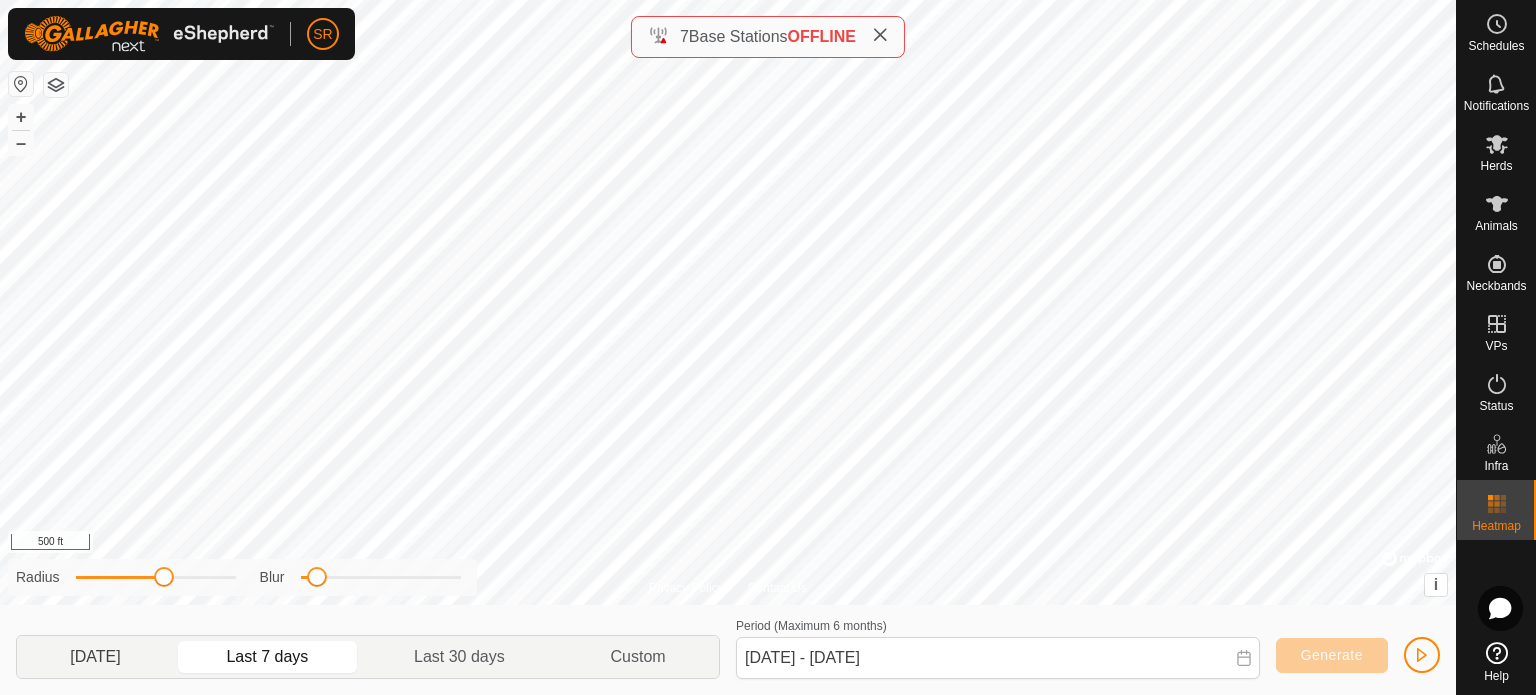click on "[DATE]" 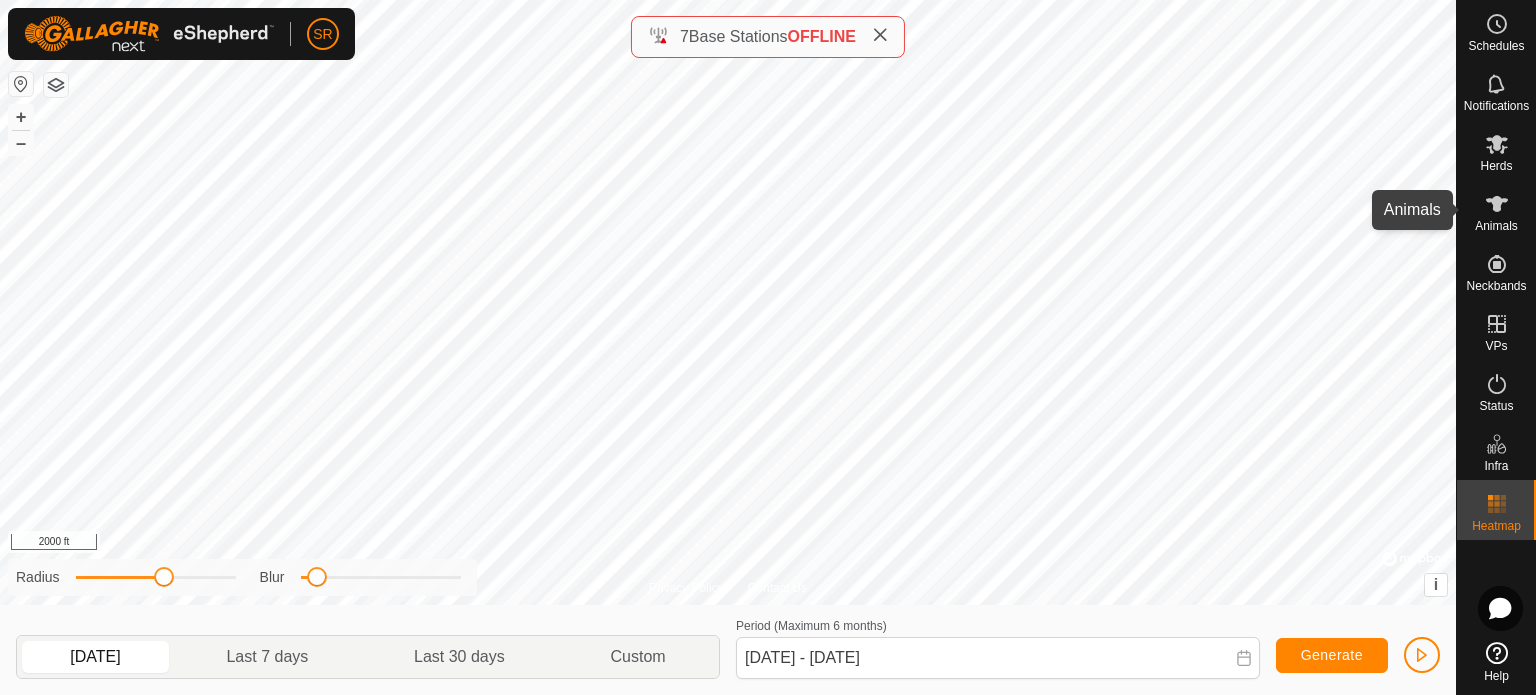click 